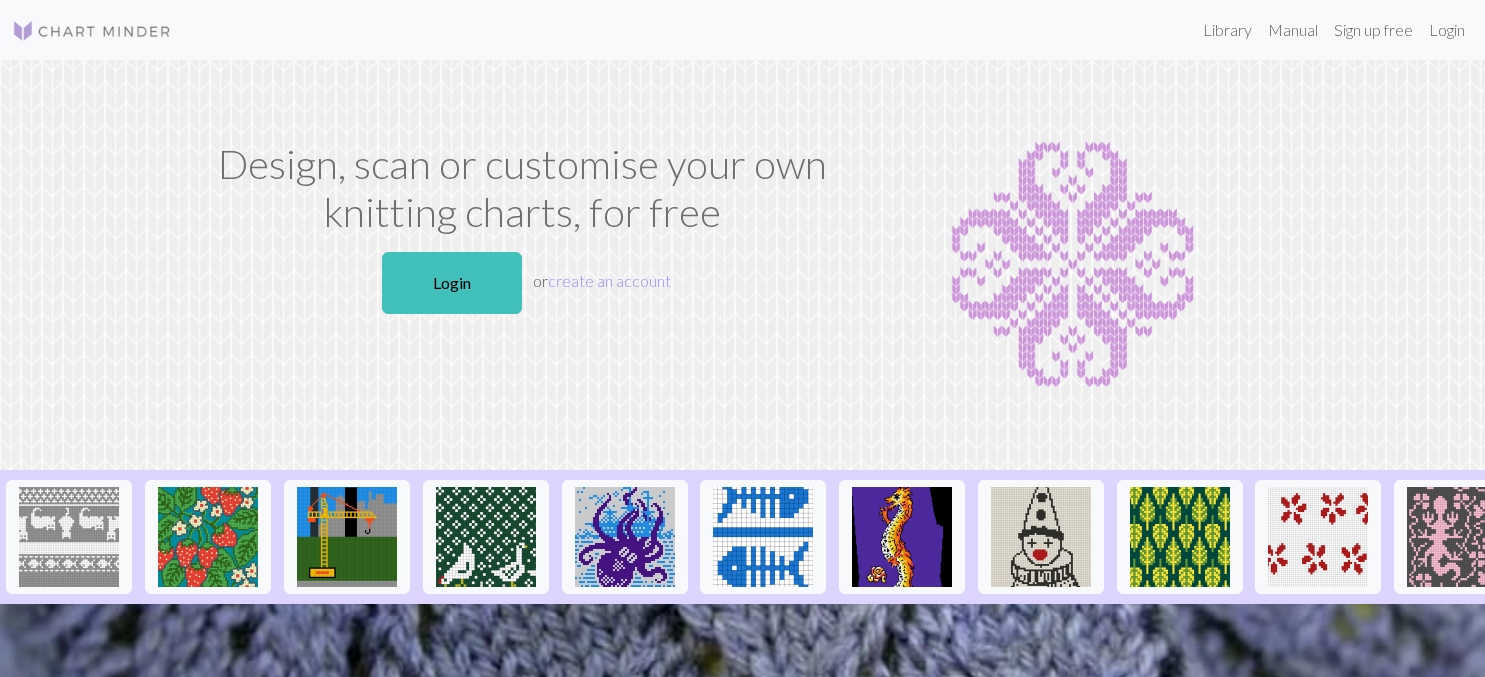 scroll, scrollTop: 0, scrollLeft: 0, axis: both 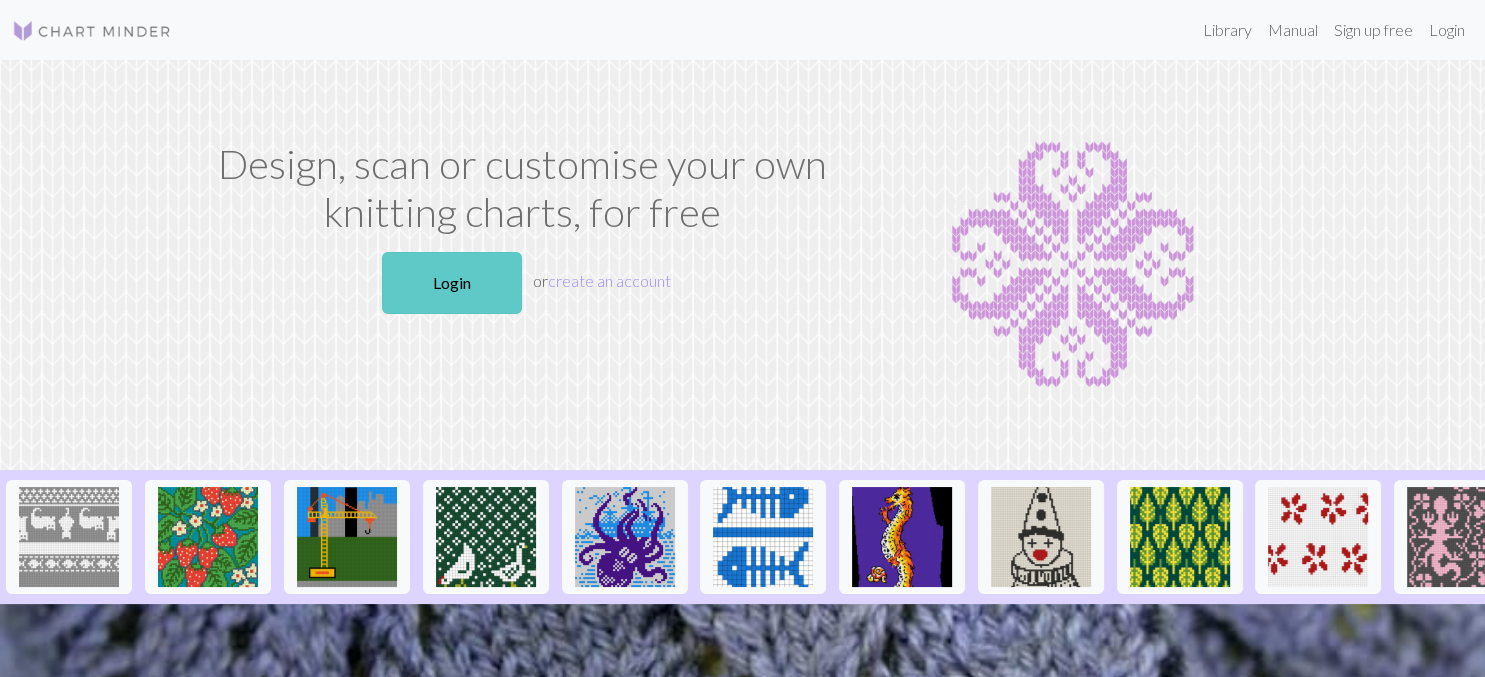 click on "Login" at bounding box center [452, 283] 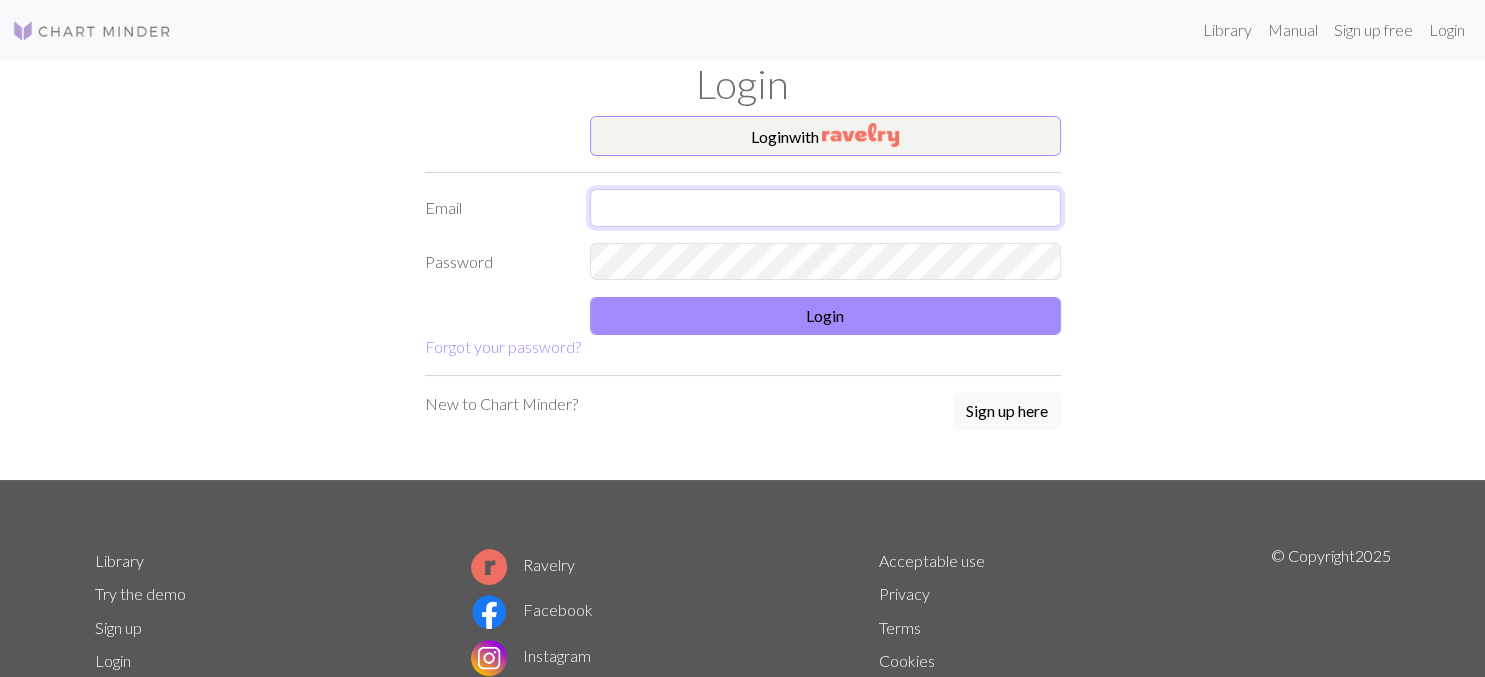 click at bounding box center (825, 208) 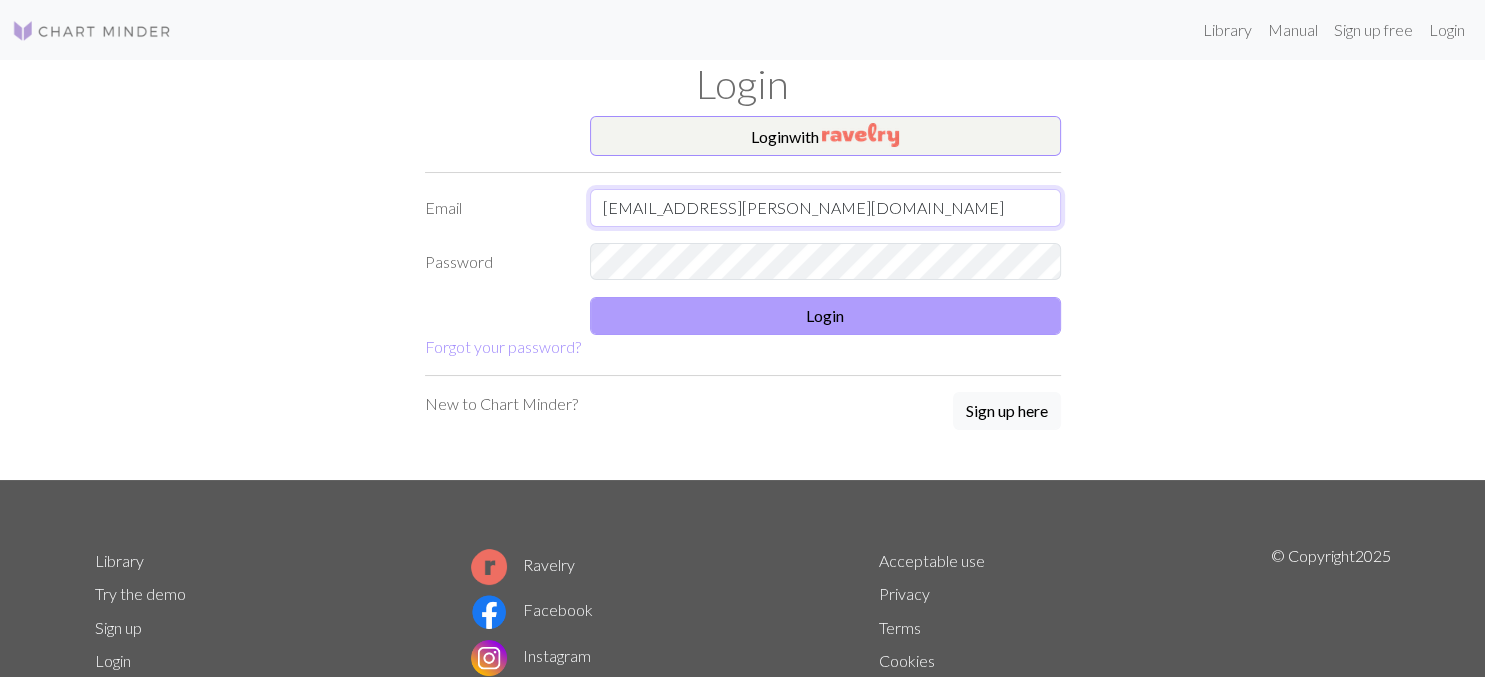 type on "[EMAIL_ADDRESS][PERSON_NAME][DOMAIN_NAME]" 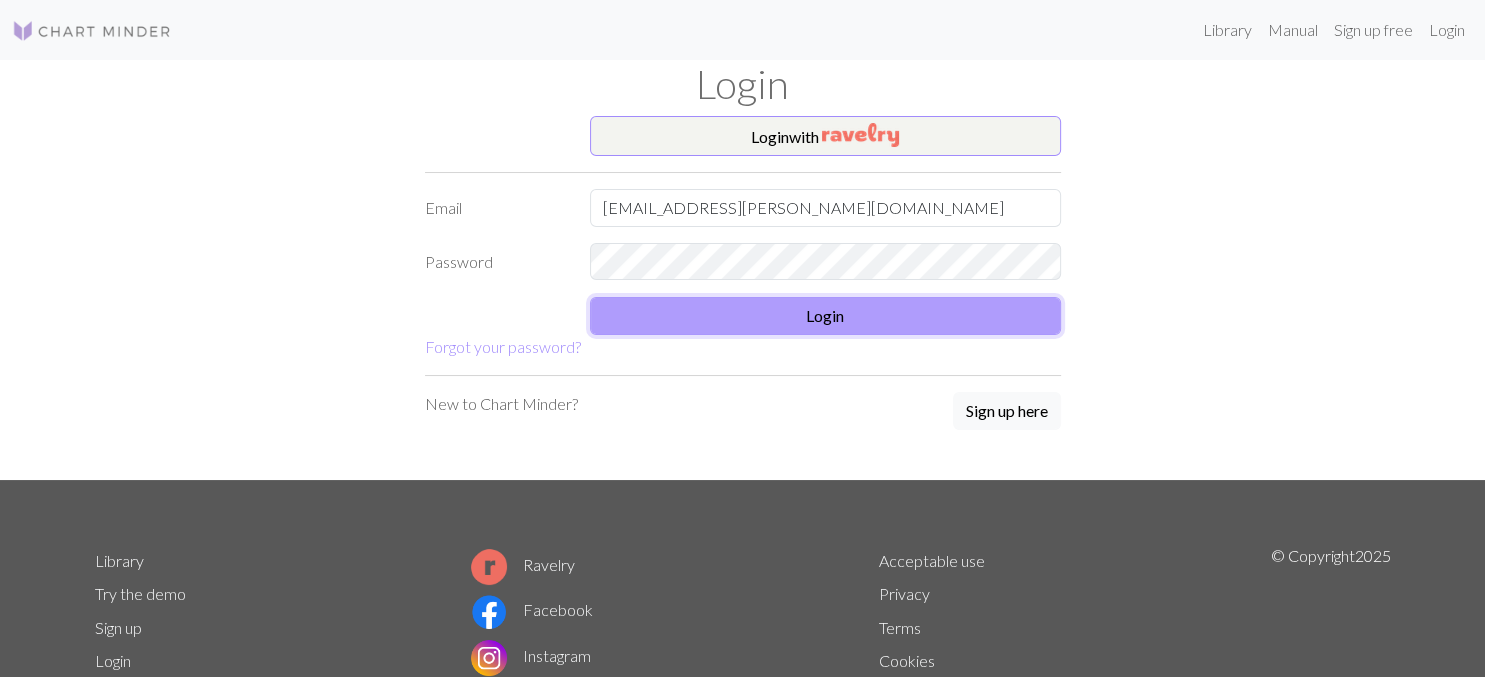 click on "Login" at bounding box center [825, 316] 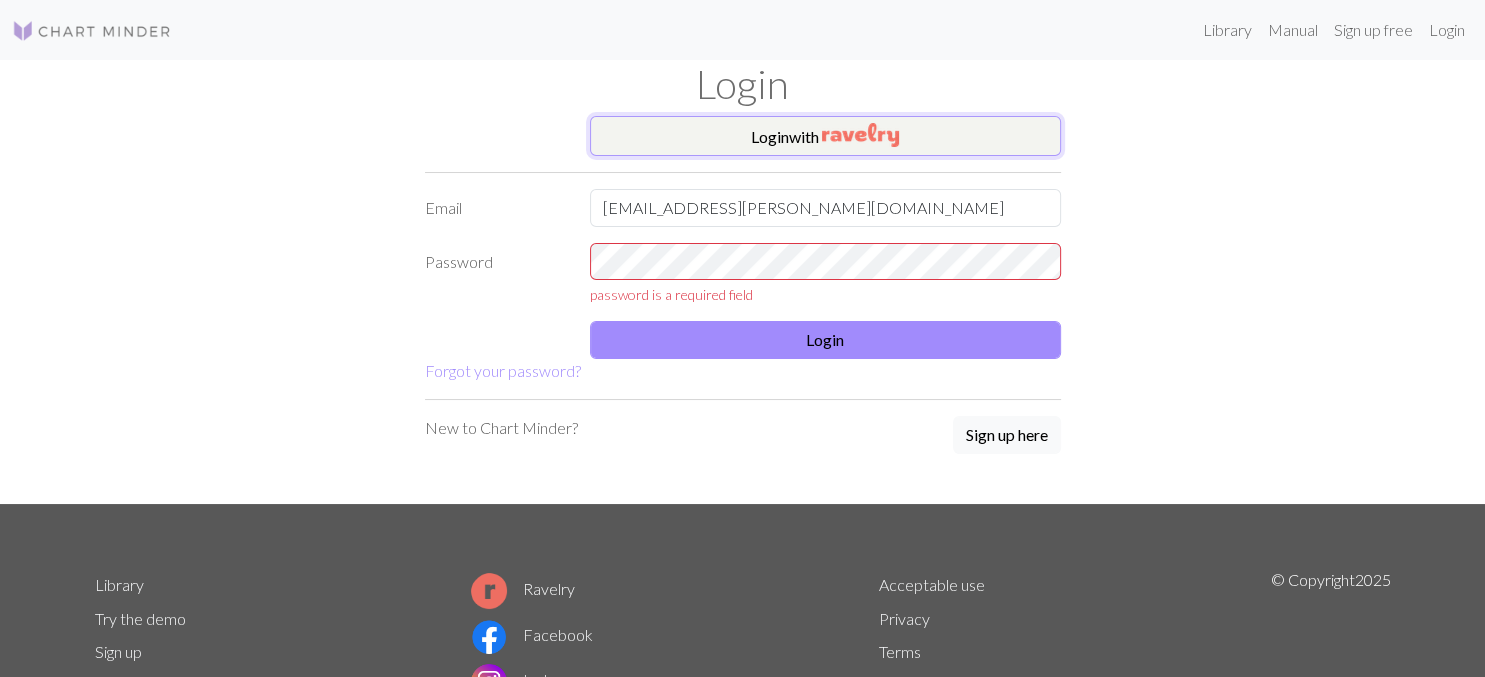 click at bounding box center [860, 135] 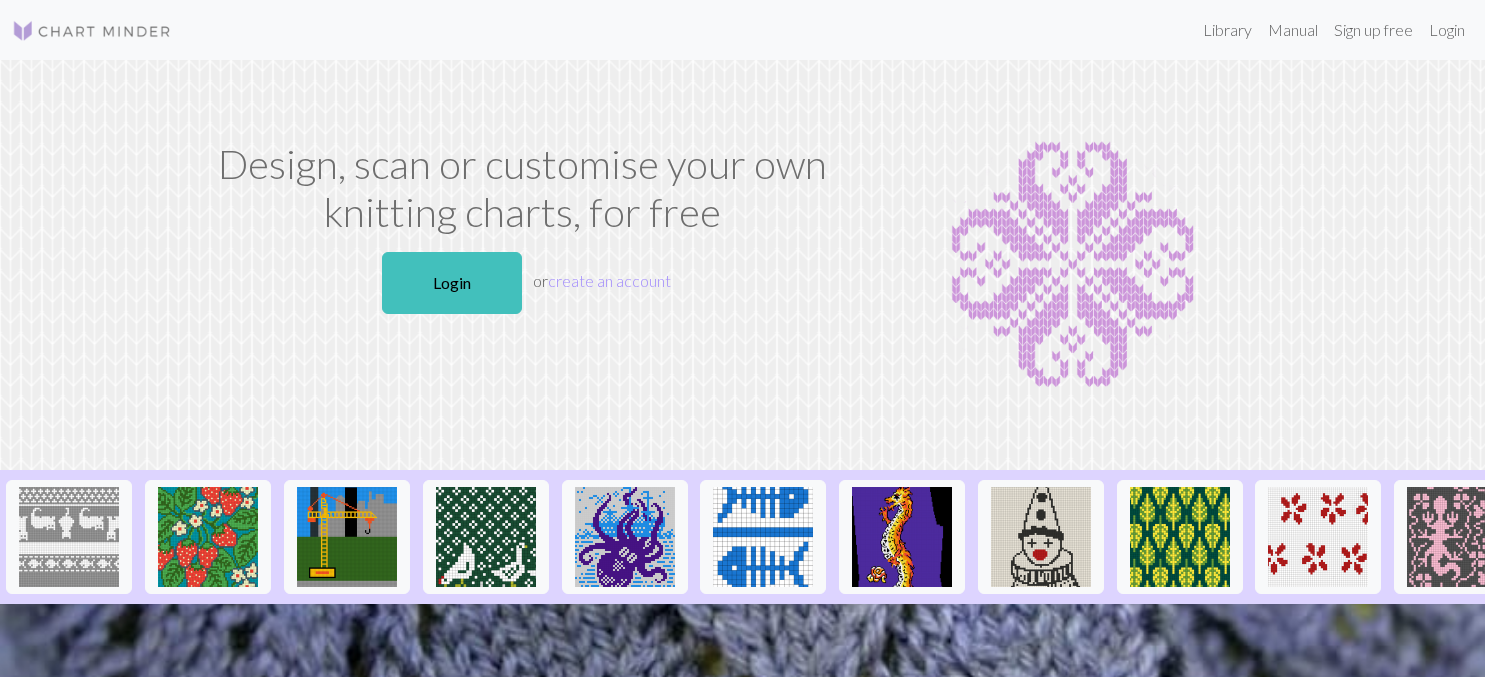 scroll, scrollTop: 0, scrollLeft: 0, axis: both 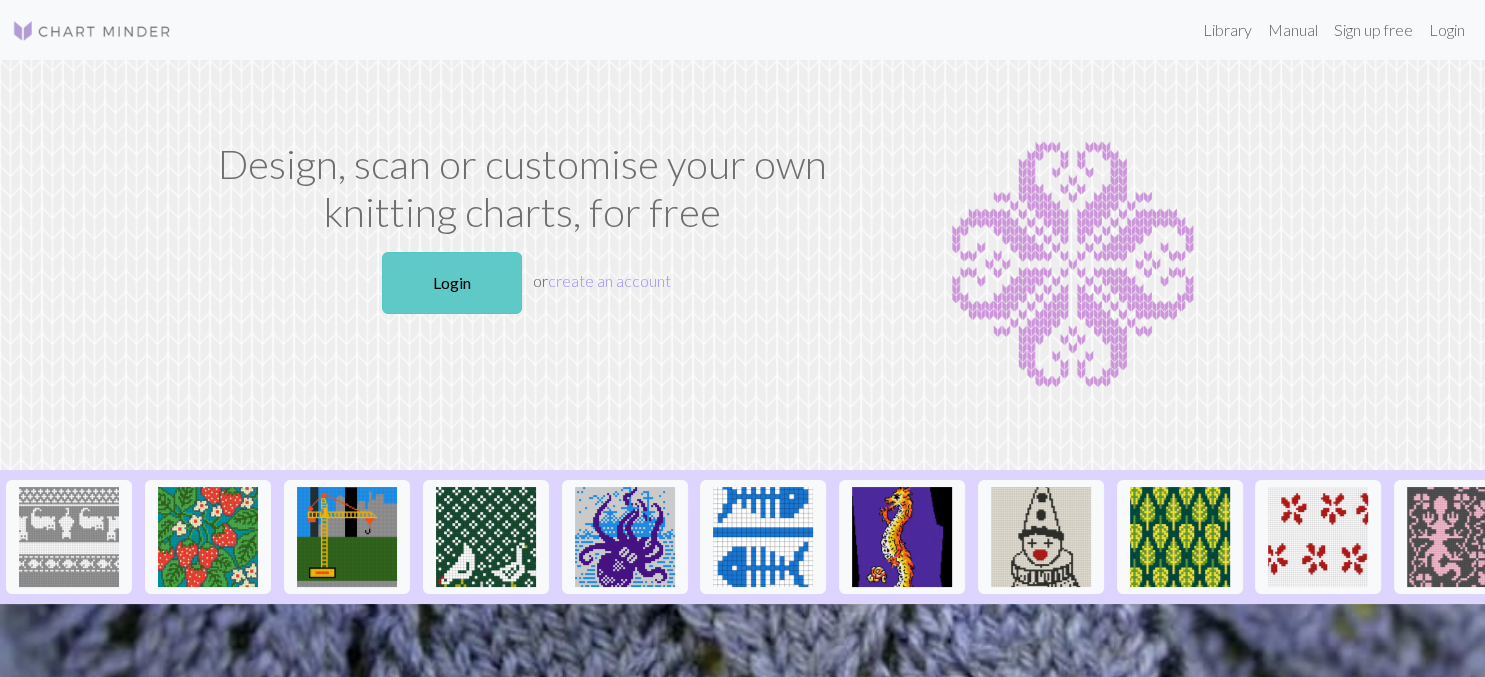 click on "Login" at bounding box center [452, 283] 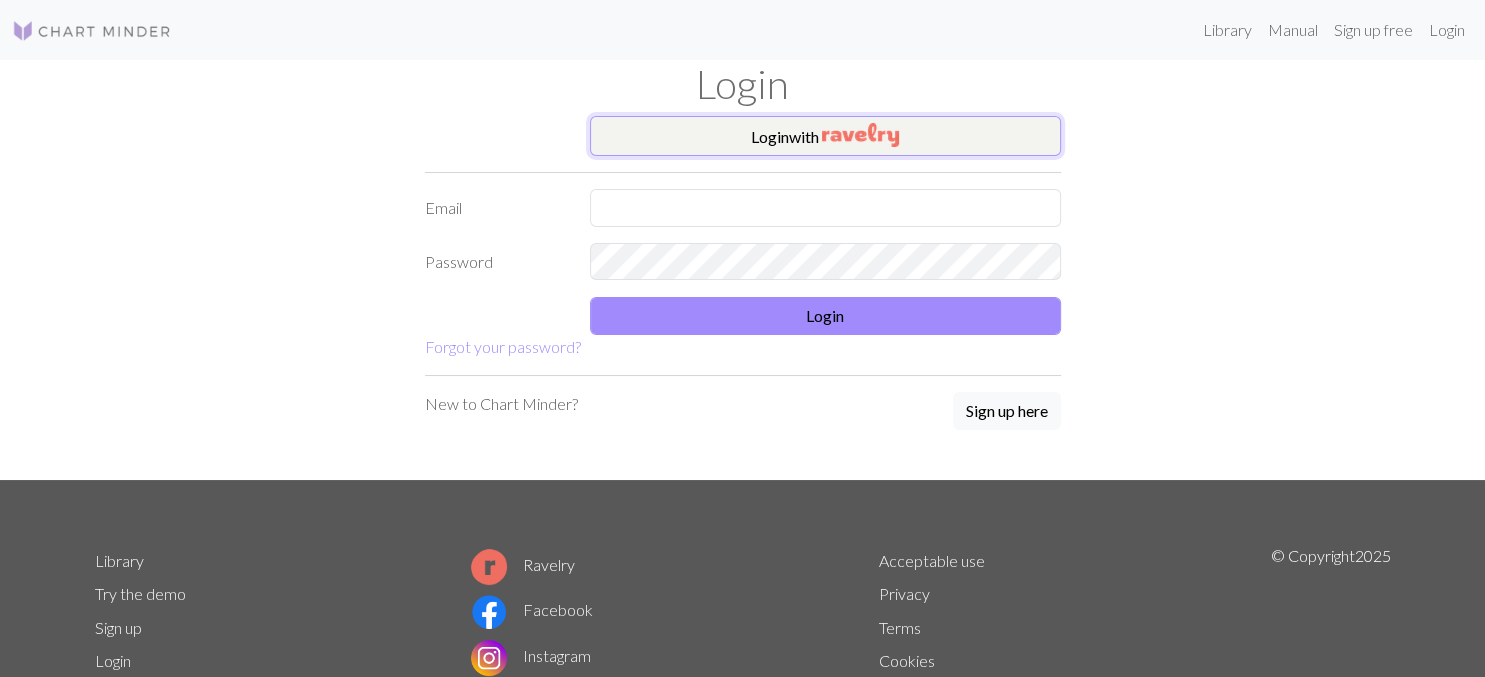 click on "Login  with" at bounding box center [825, 136] 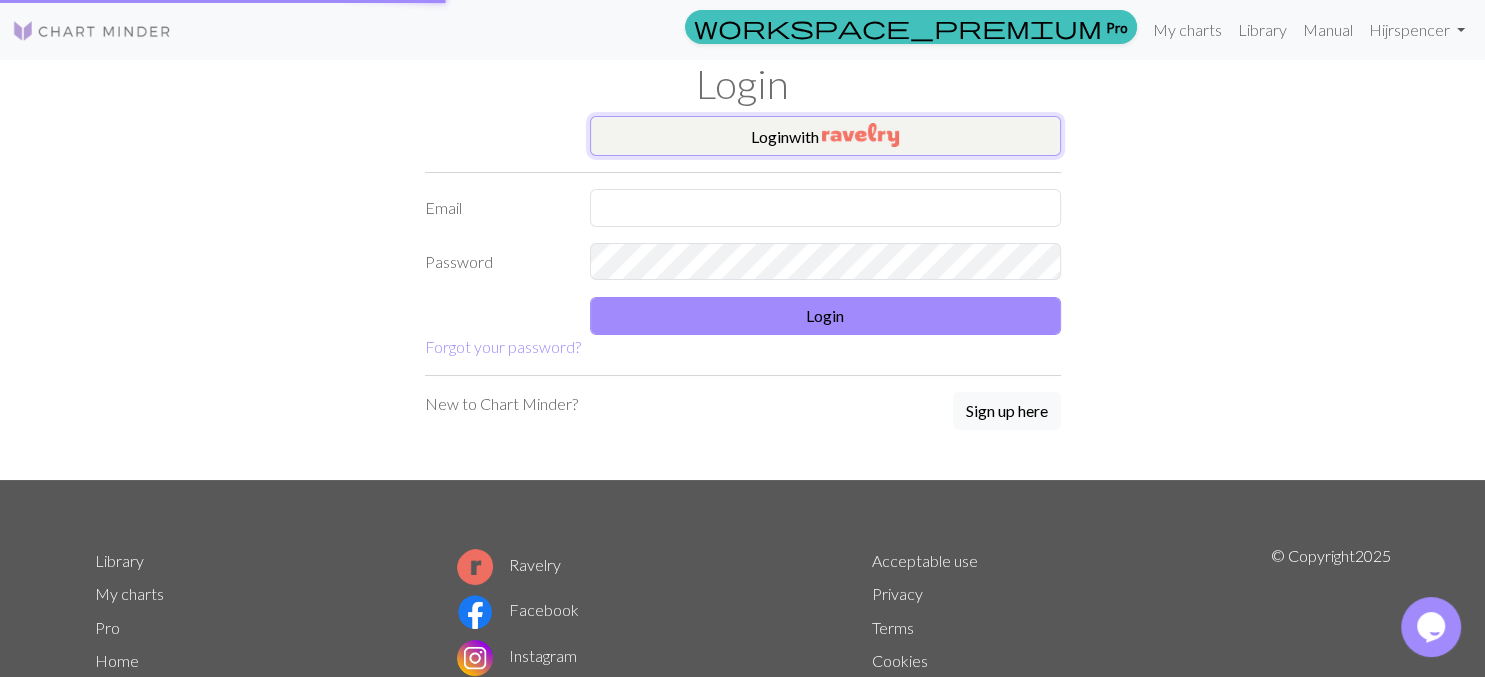 scroll, scrollTop: 0, scrollLeft: 0, axis: both 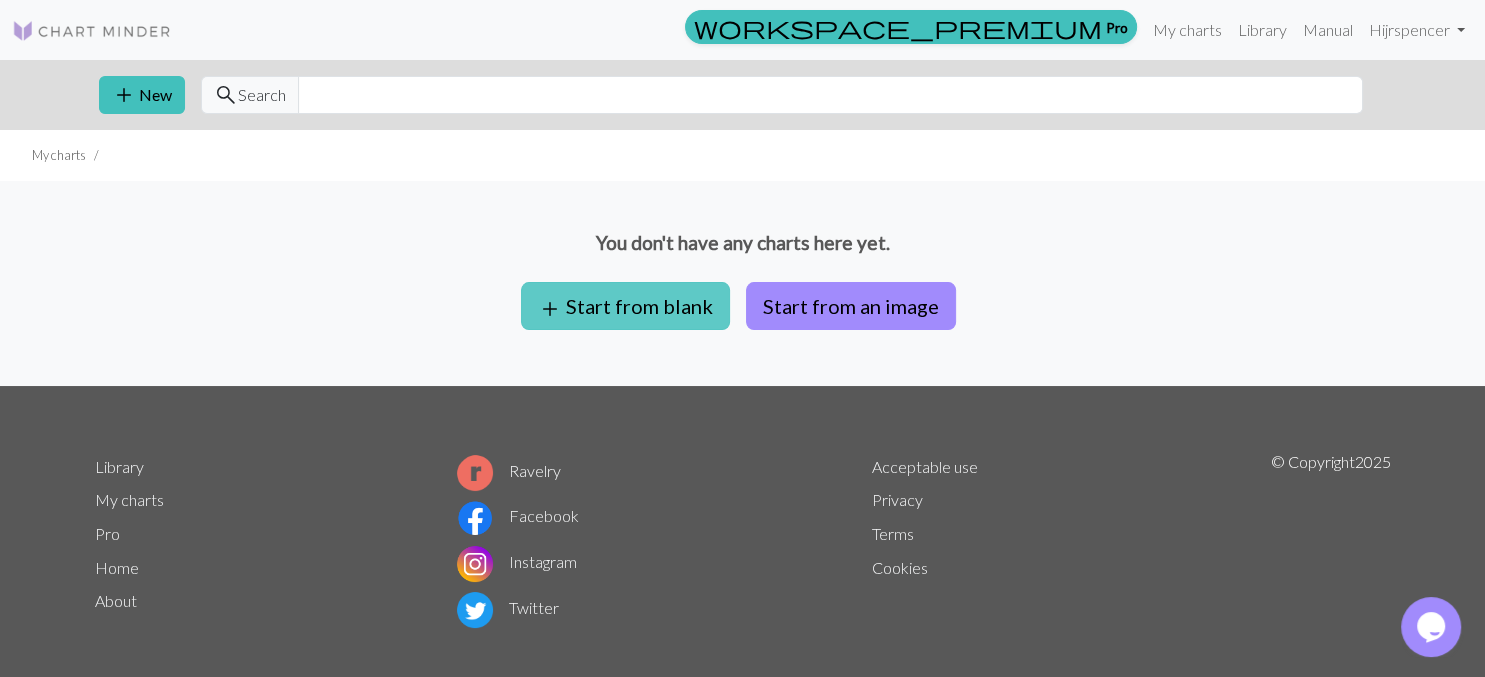 click on "add   Start from blank" at bounding box center (625, 306) 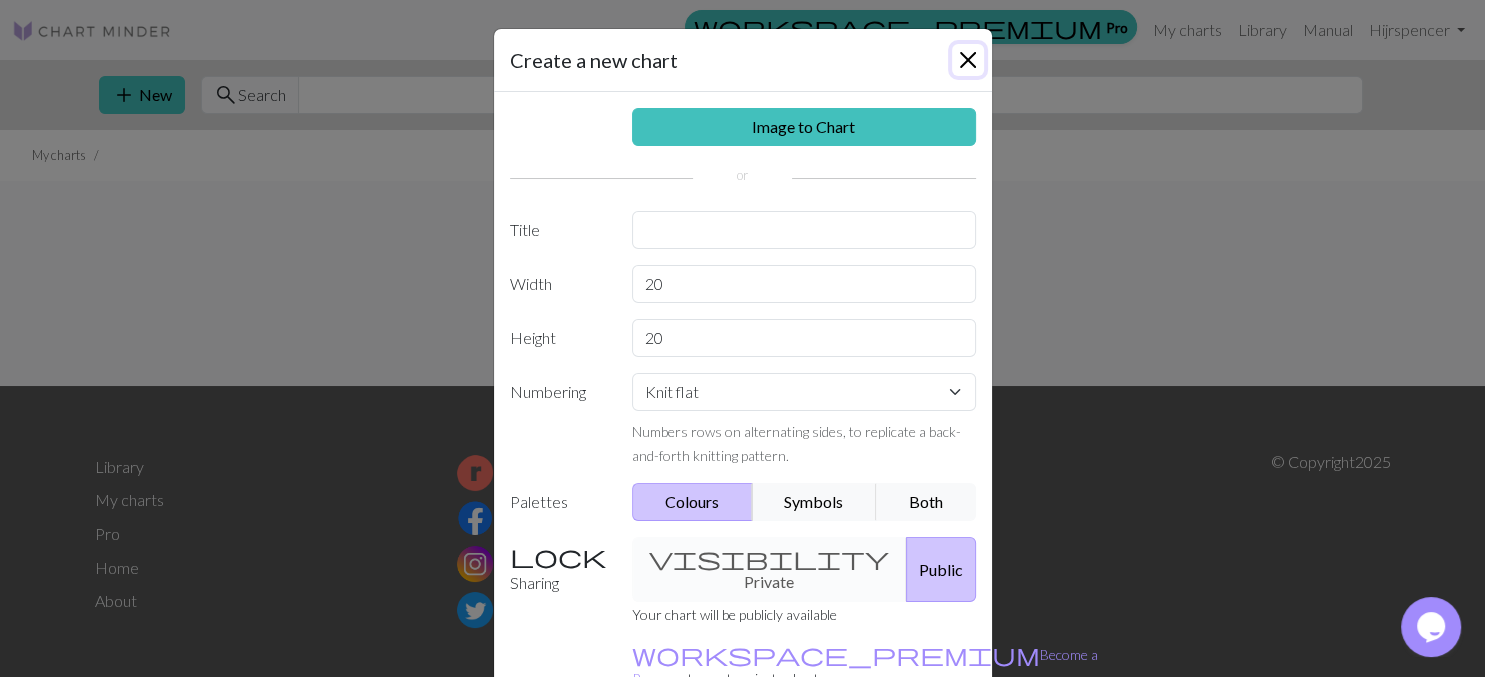 click at bounding box center [968, 60] 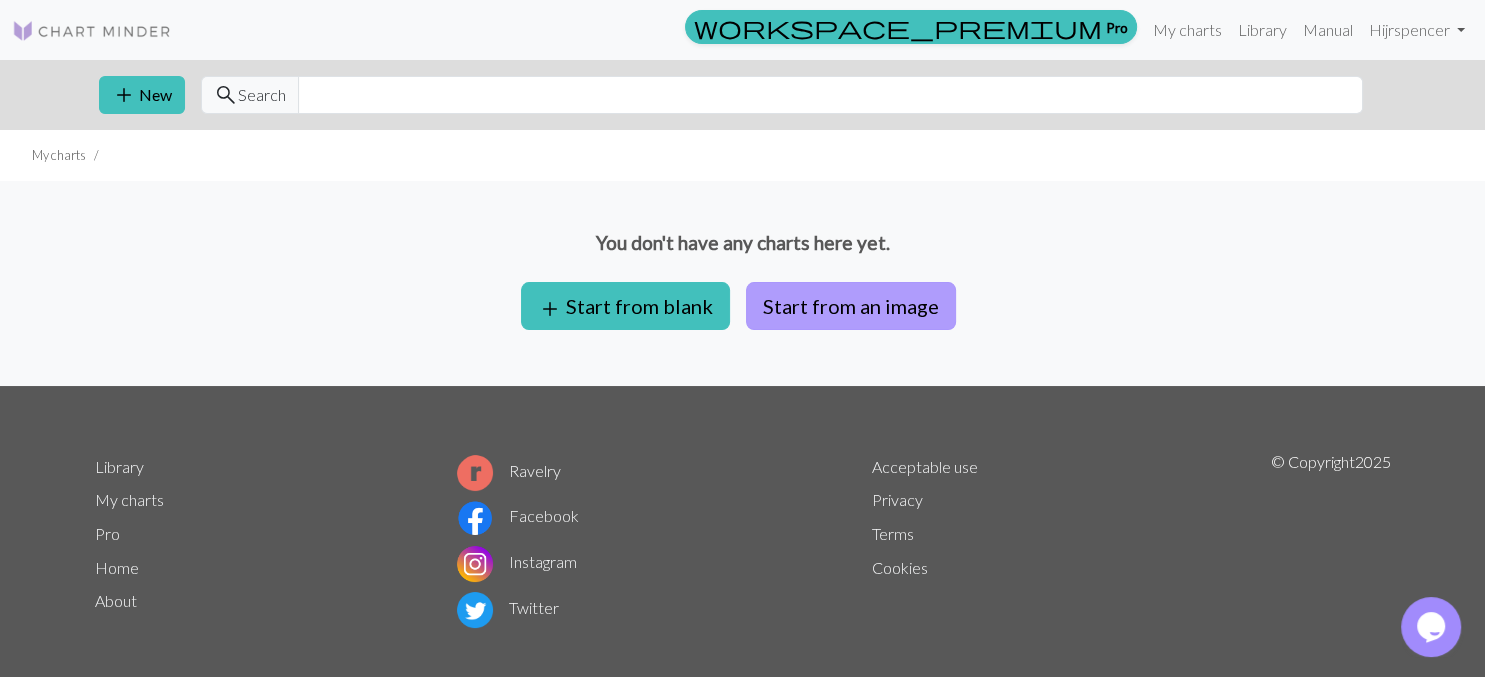 click on "Start from an image" at bounding box center [851, 306] 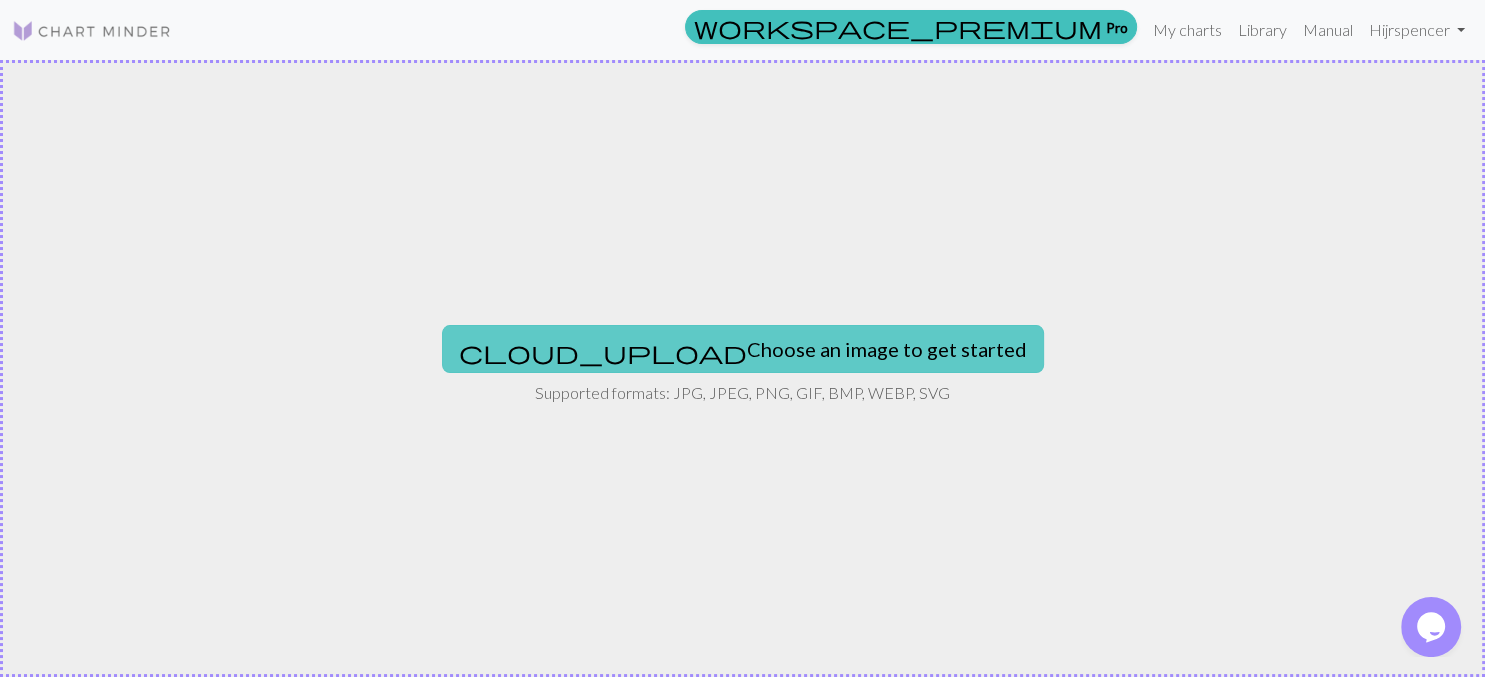 click on "cloud_upload  Choose an image to get started" at bounding box center [743, 349] 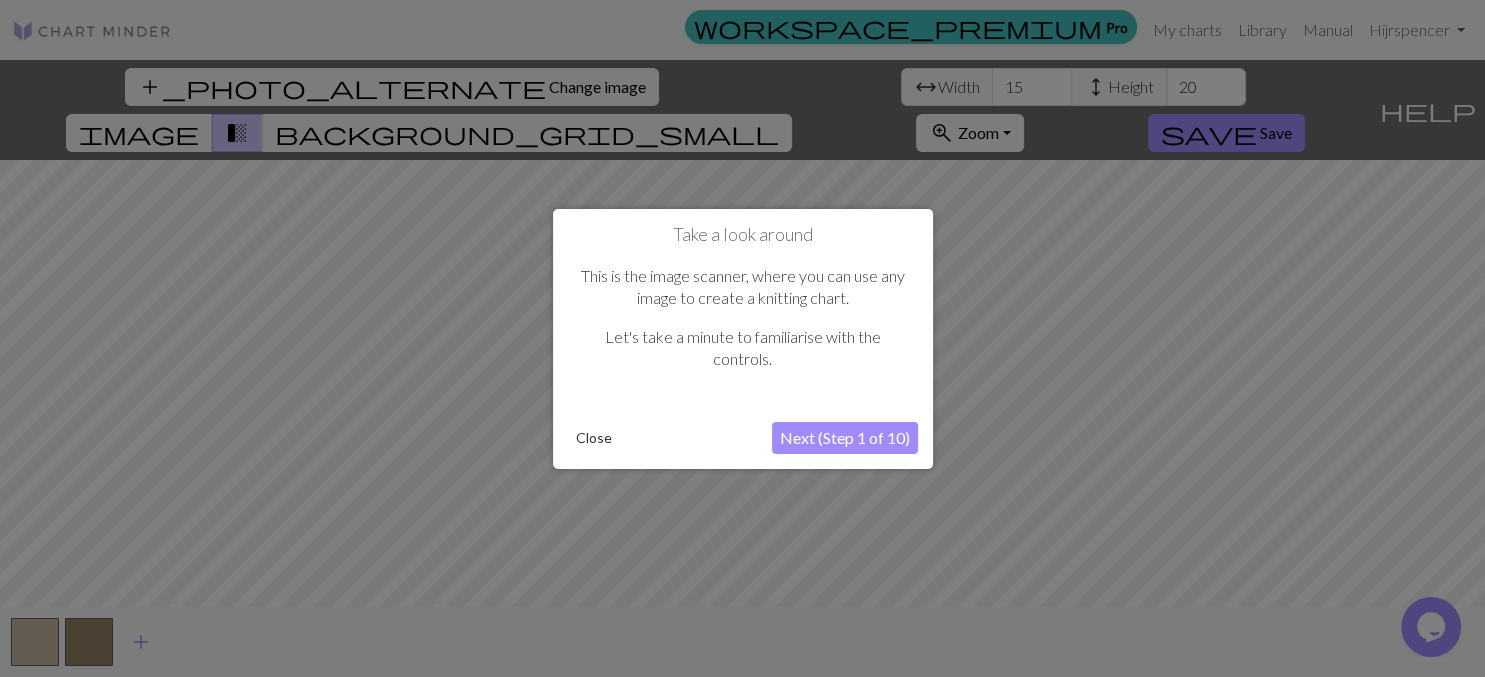 click on "Close" at bounding box center (594, 438) 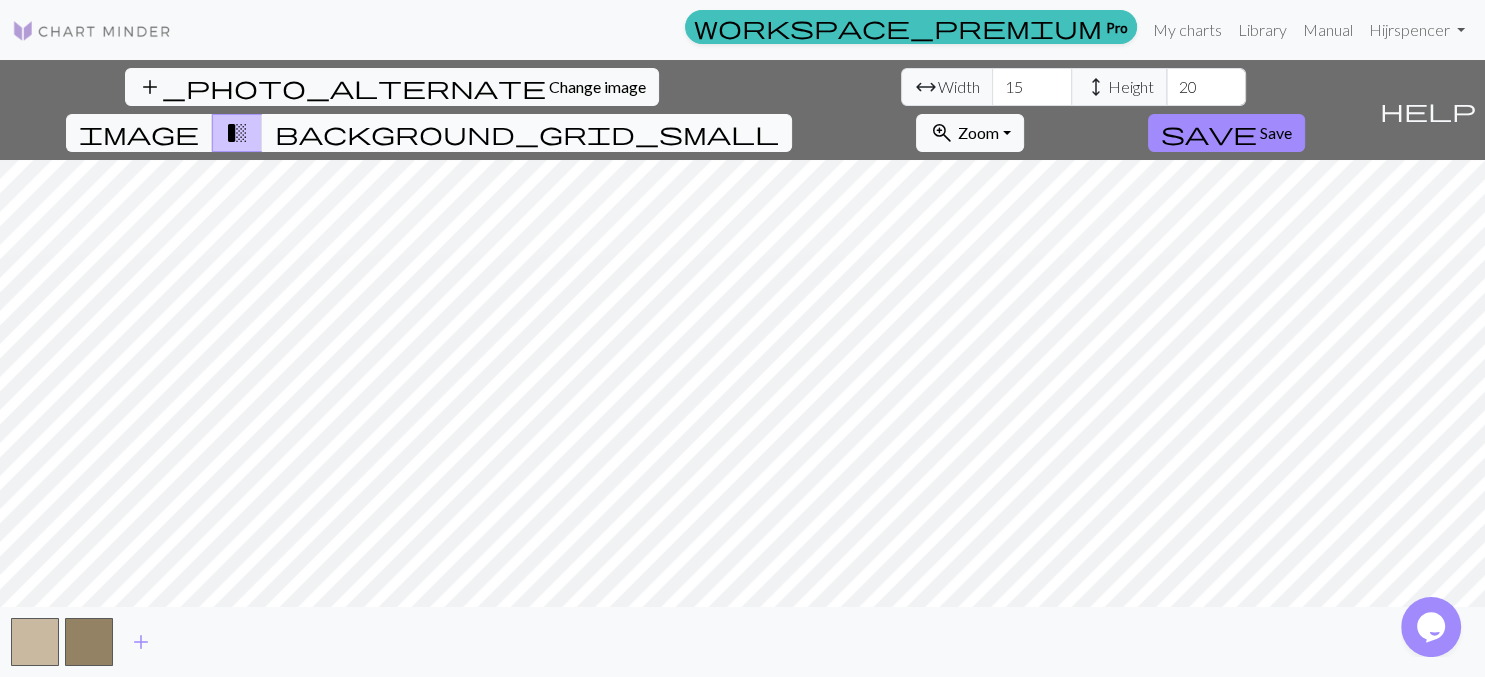 click on "background_grid_small" at bounding box center [527, 133] 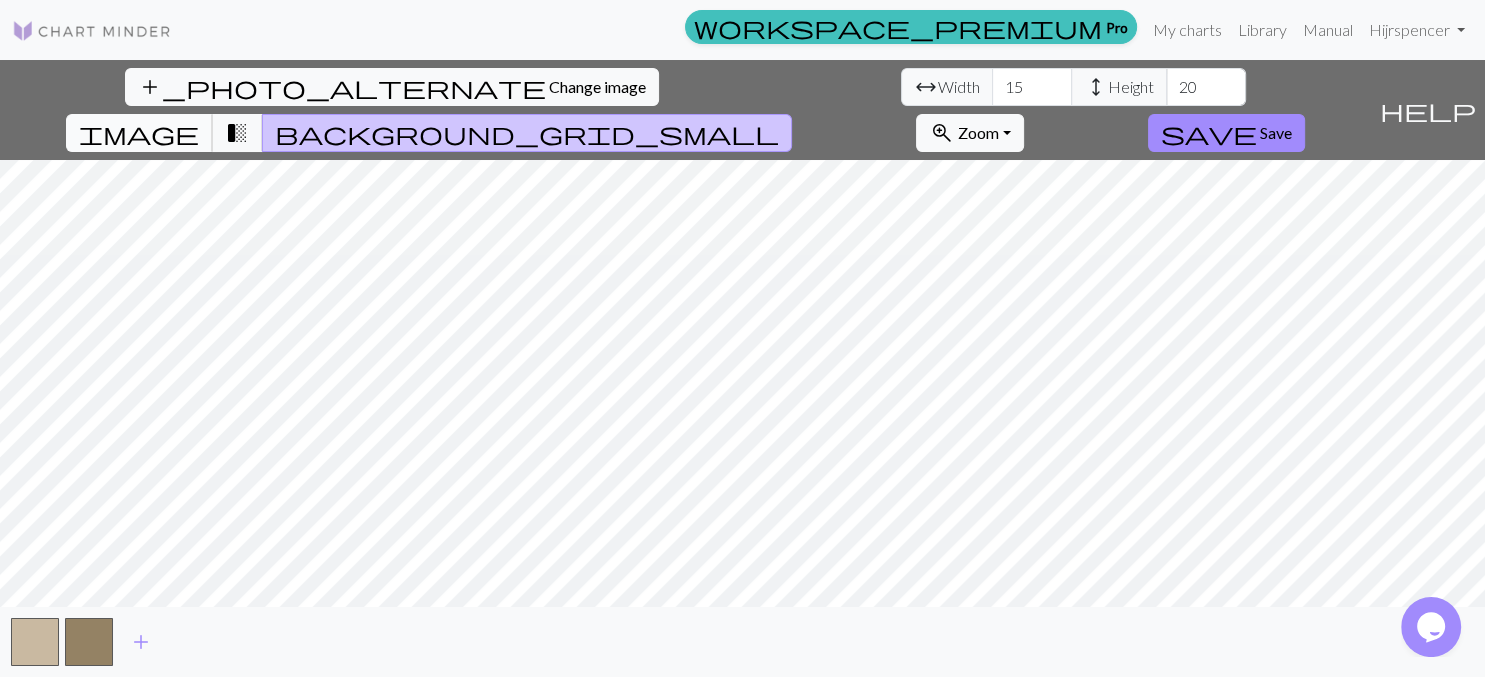 click on "image" at bounding box center (139, 133) 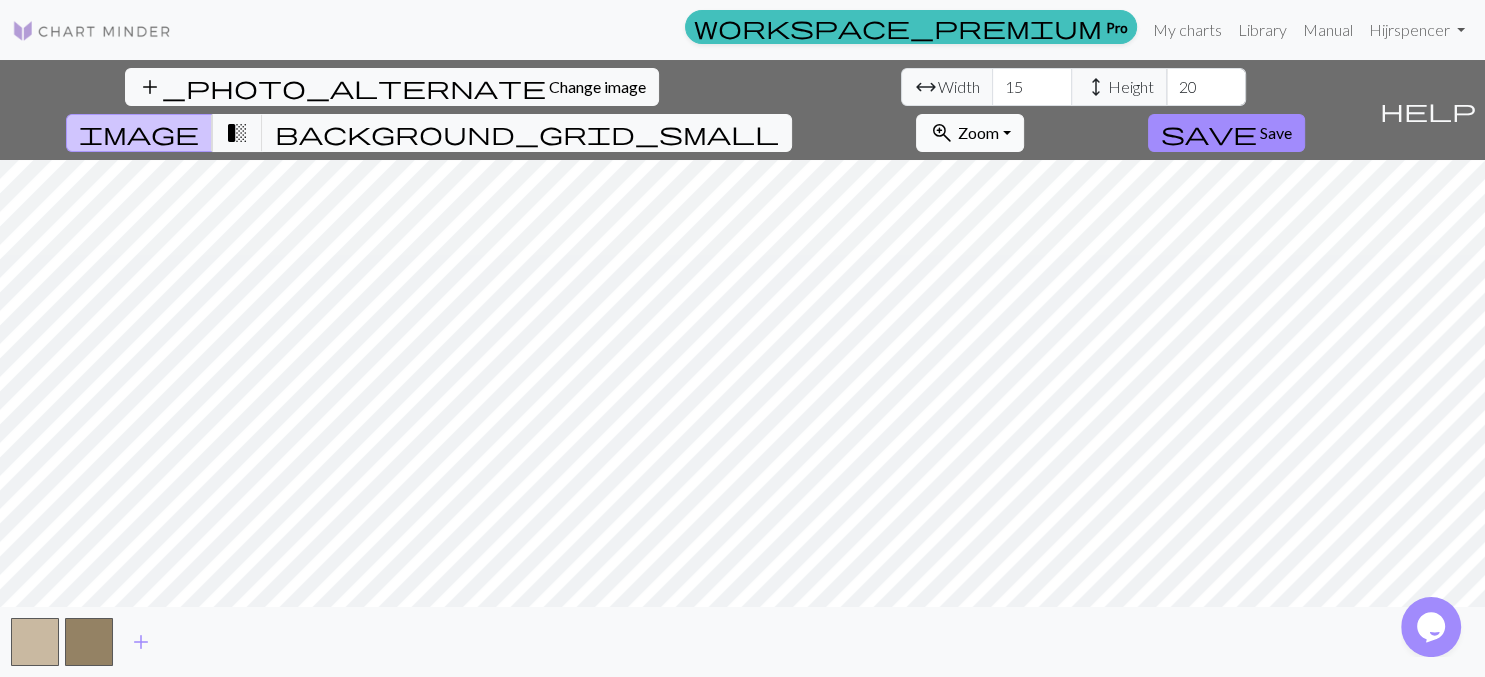 click on "zoom_in Zoom Zoom" at bounding box center [969, 133] 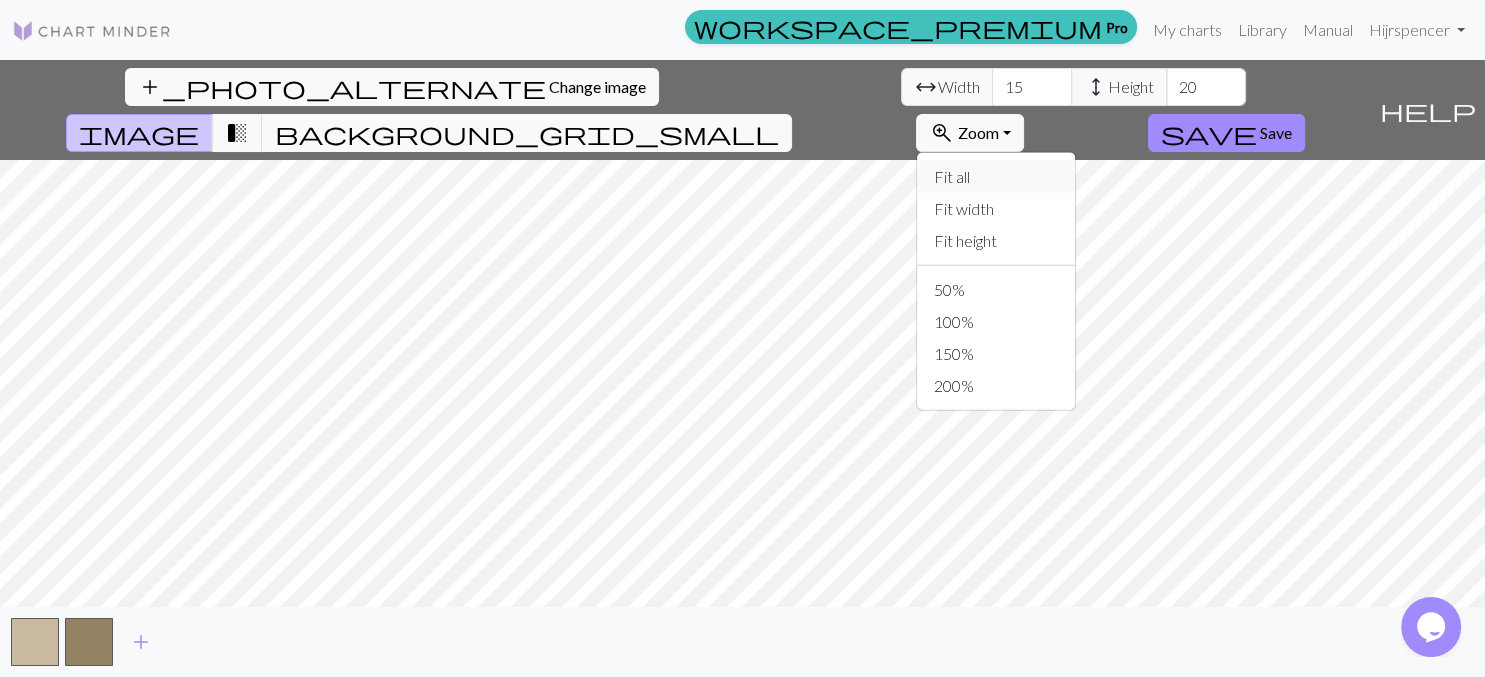 click on "Fit all" at bounding box center [996, 177] 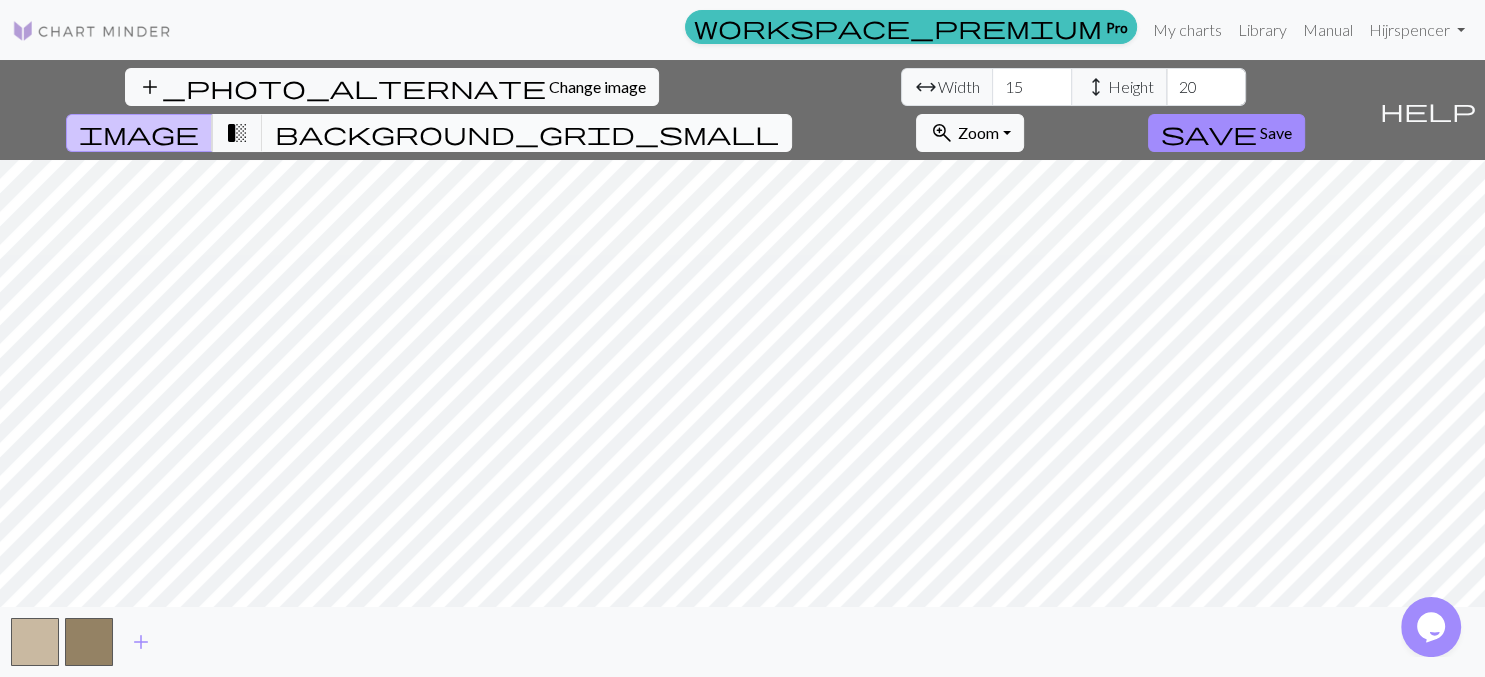 click on "background_grid_small" at bounding box center [527, 133] 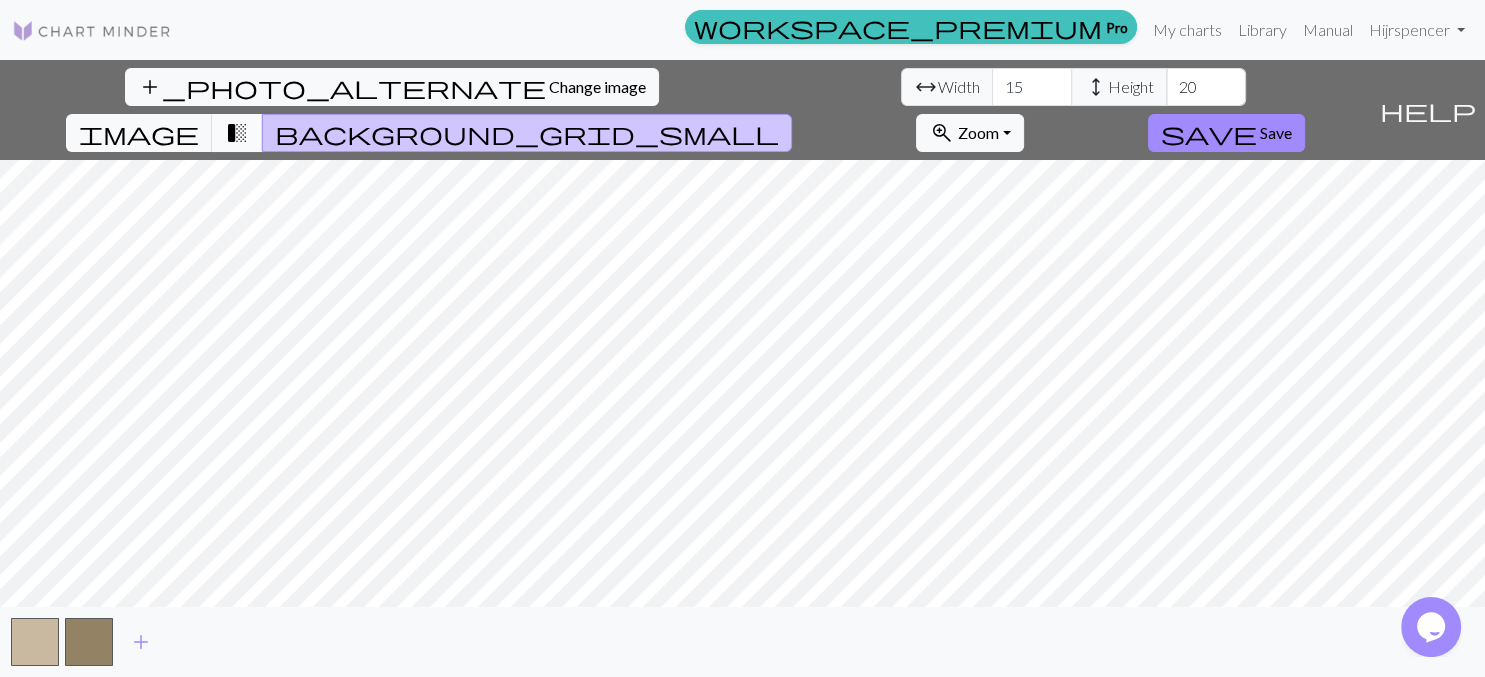 click on "transition_fade" at bounding box center (237, 133) 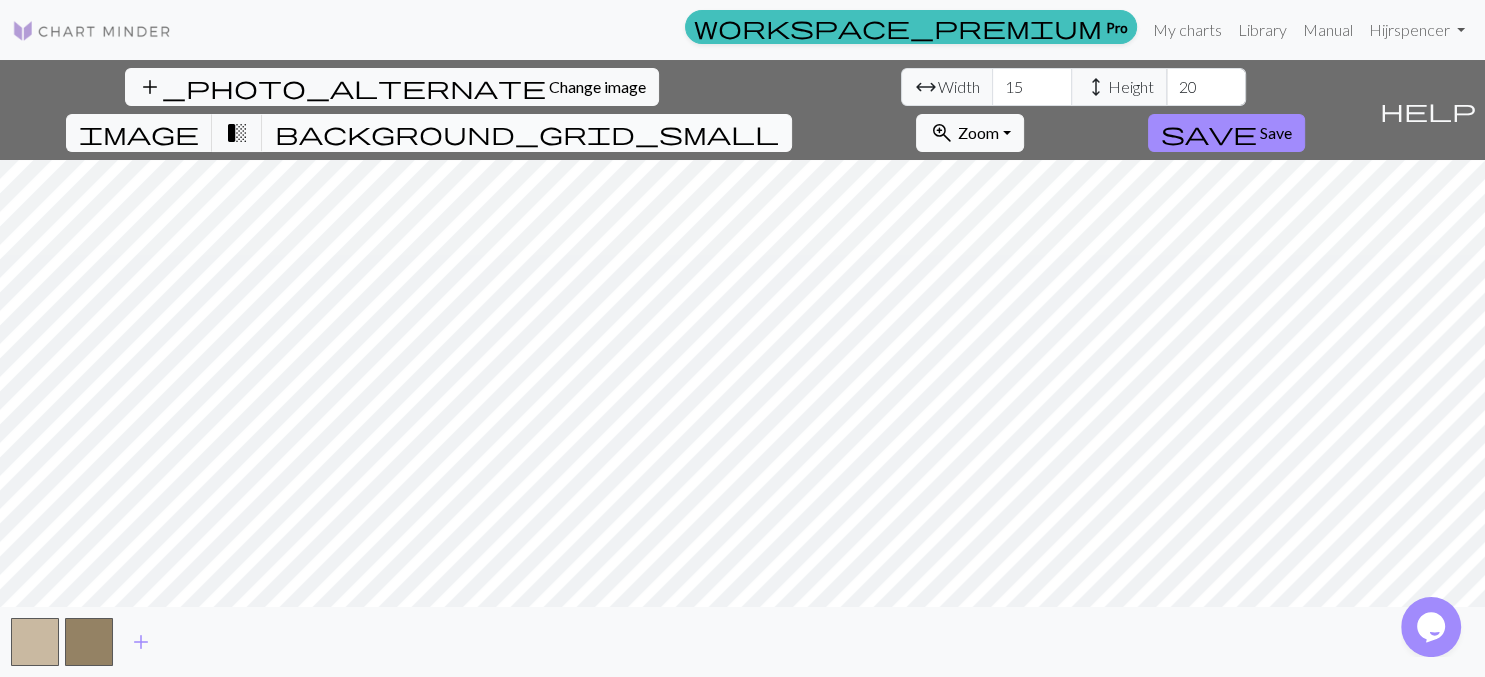 click on "background_grid_small" at bounding box center [527, 133] 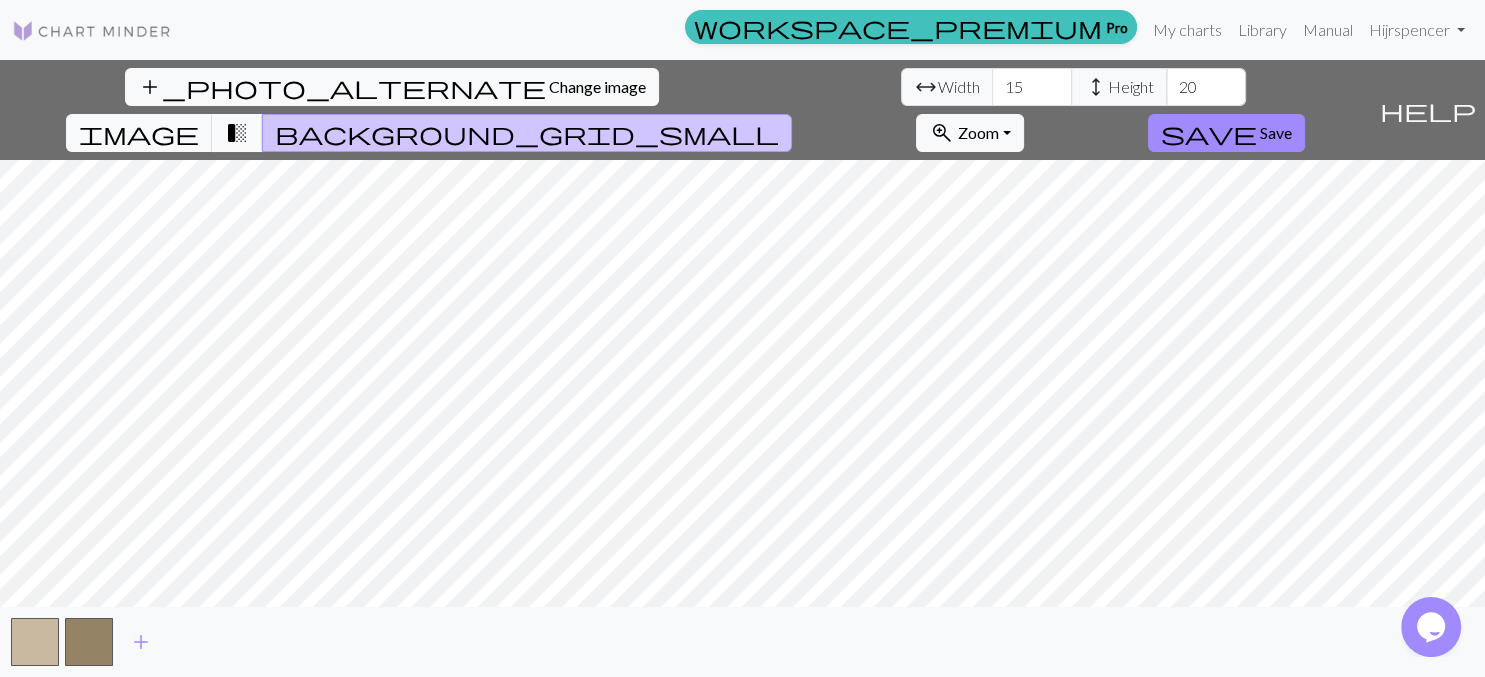 click on "transition_fade" at bounding box center (237, 133) 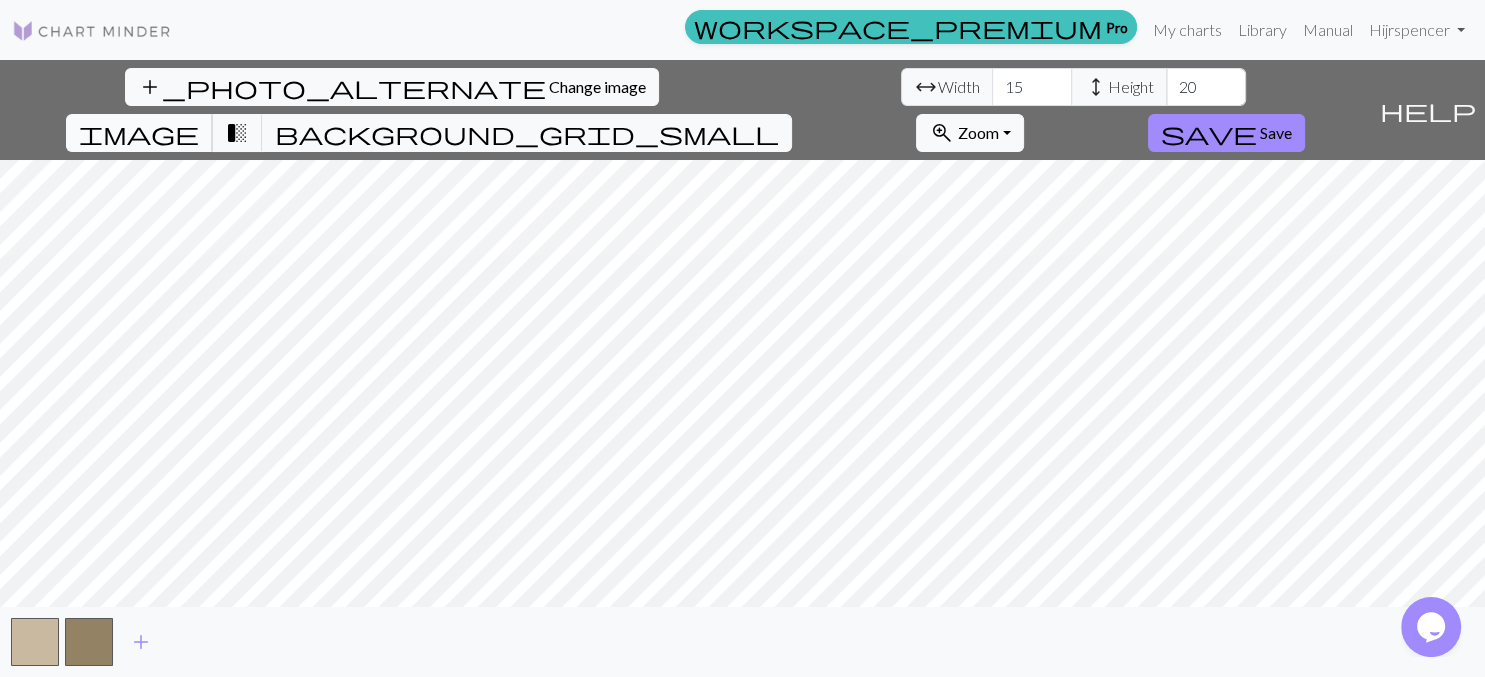click on "image" at bounding box center (139, 133) 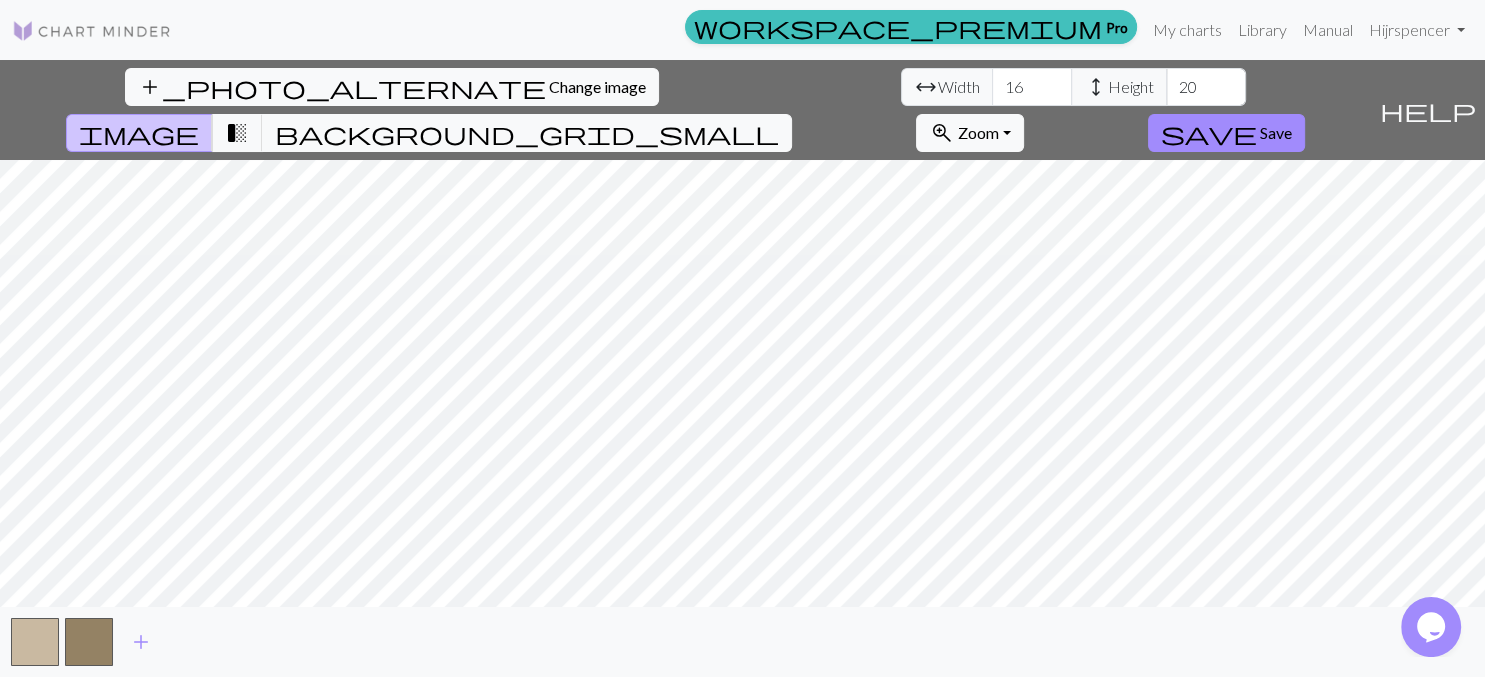 click on "16" at bounding box center (1032, 87) 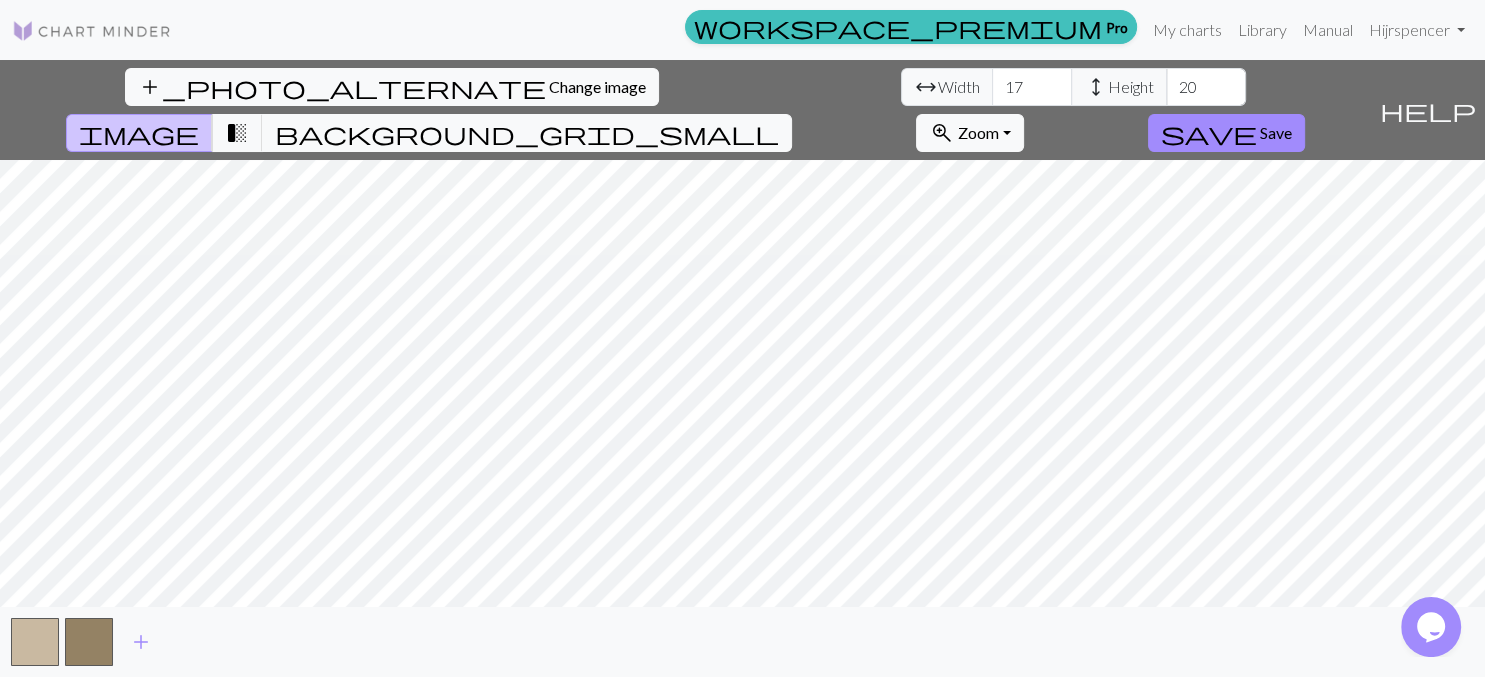 click on "17" at bounding box center [1032, 87] 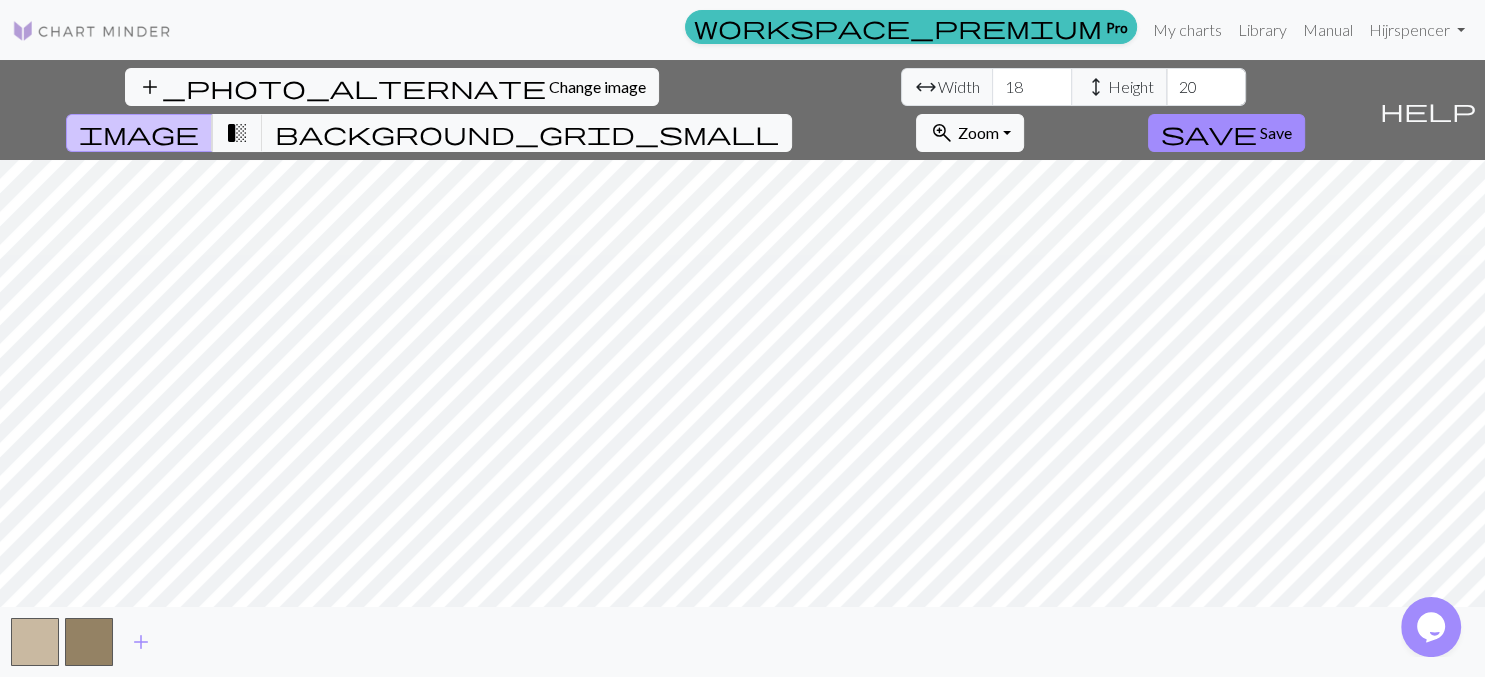 click on "18" at bounding box center [1032, 87] 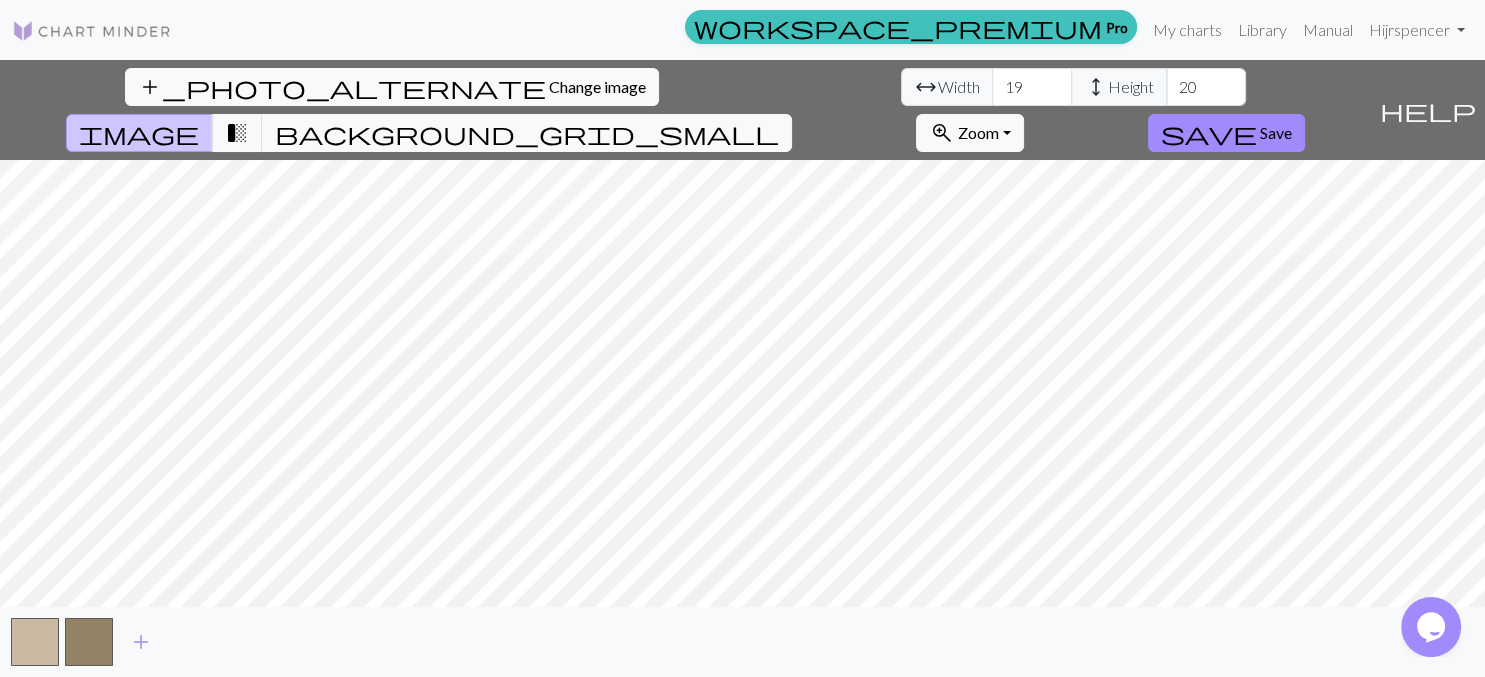 click on "19" at bounding box center [1032, 87] 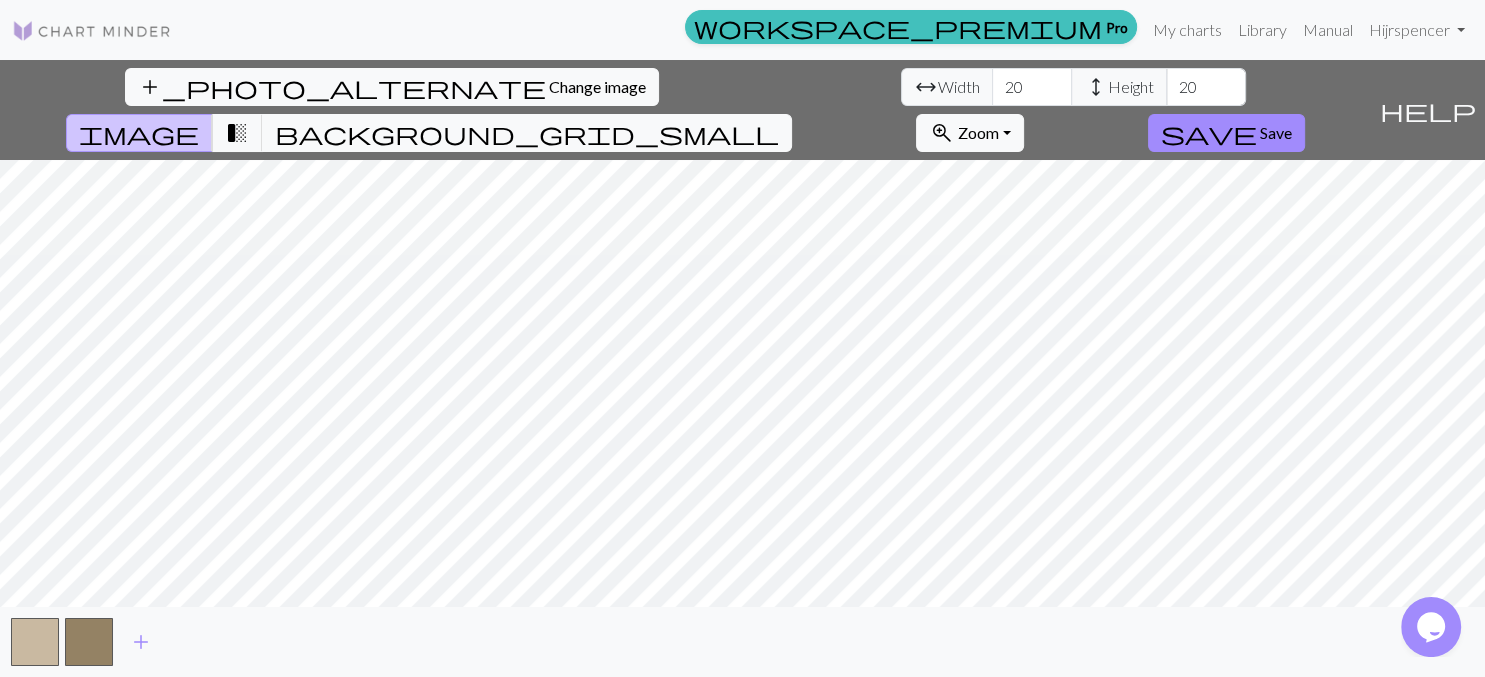 click on "20" at bounding box center [1032, 87] 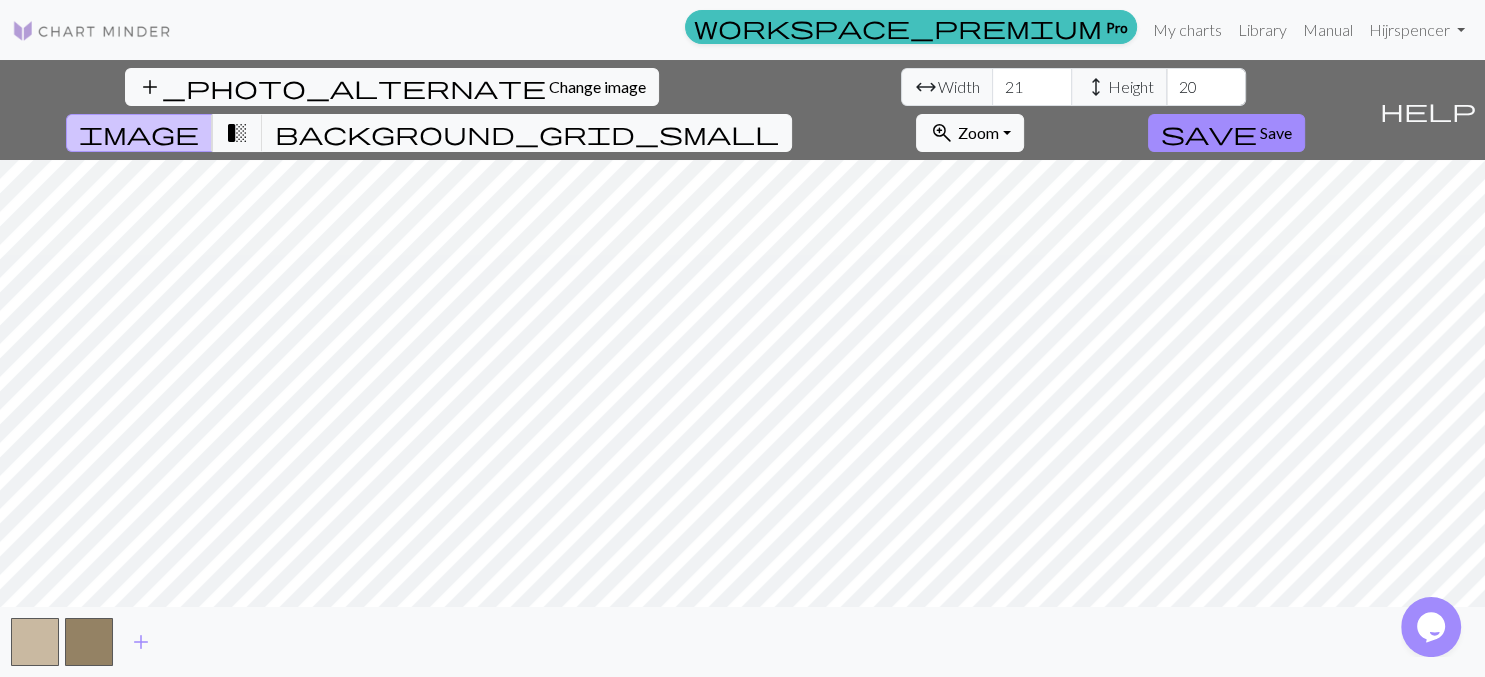 click on "21" at bounding box center (1032, 87) 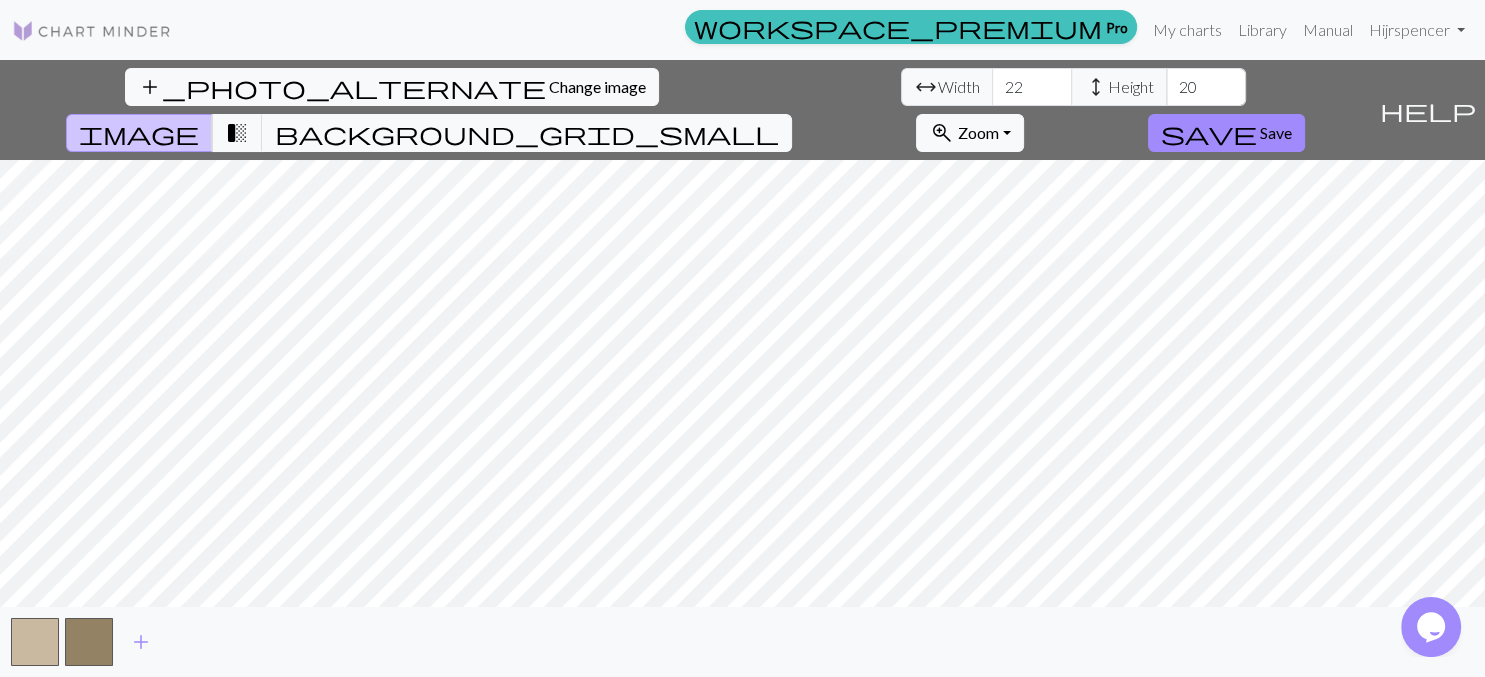 click on "22" at bounding box center (1032, 87) 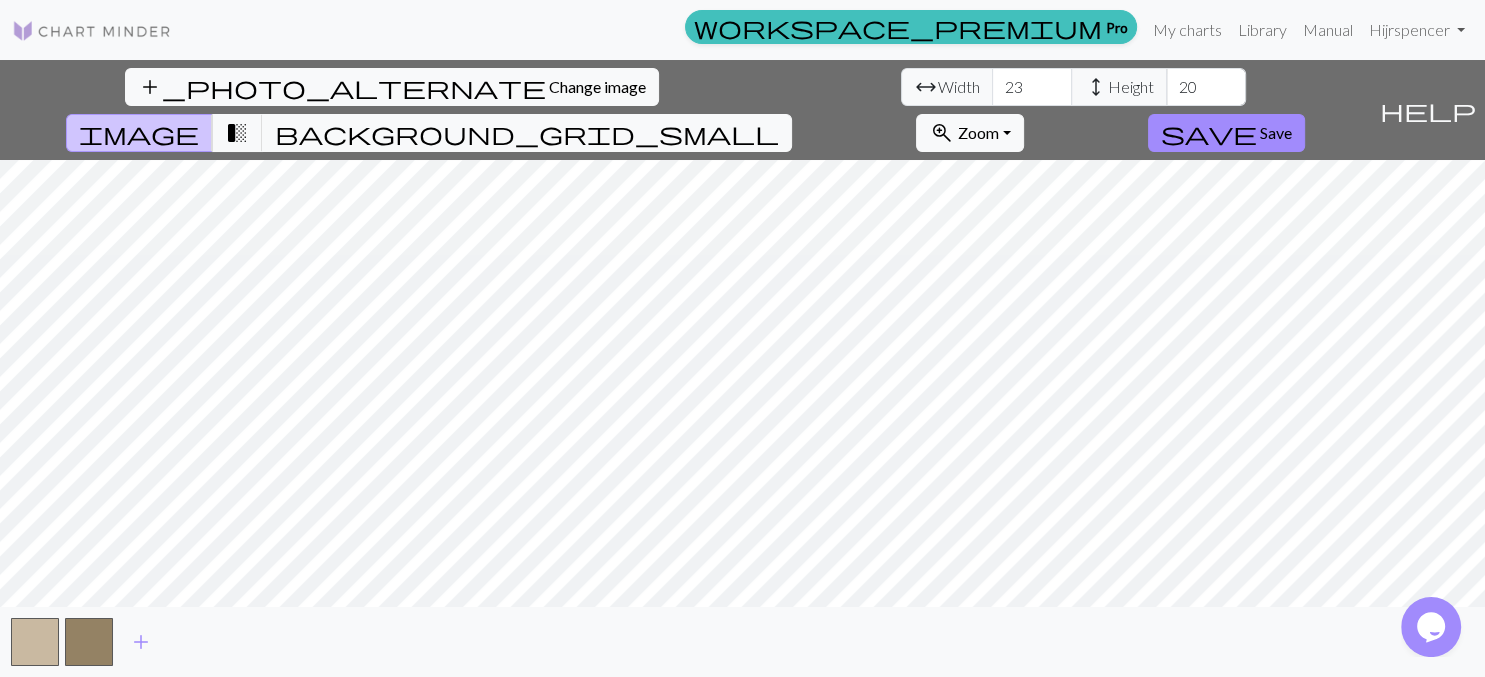 click on "23" at bounding box center (1032, 87) 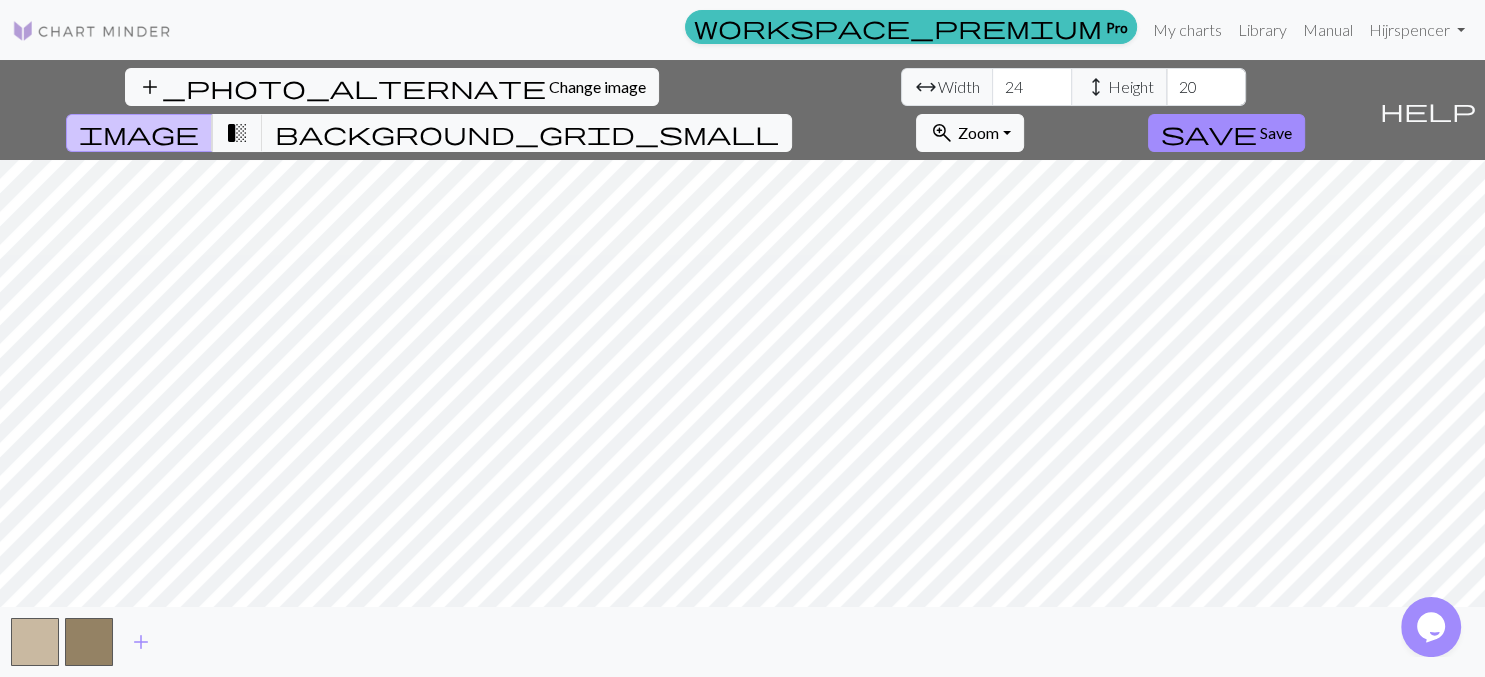 click on "24" at bounding box center [1032, 87] 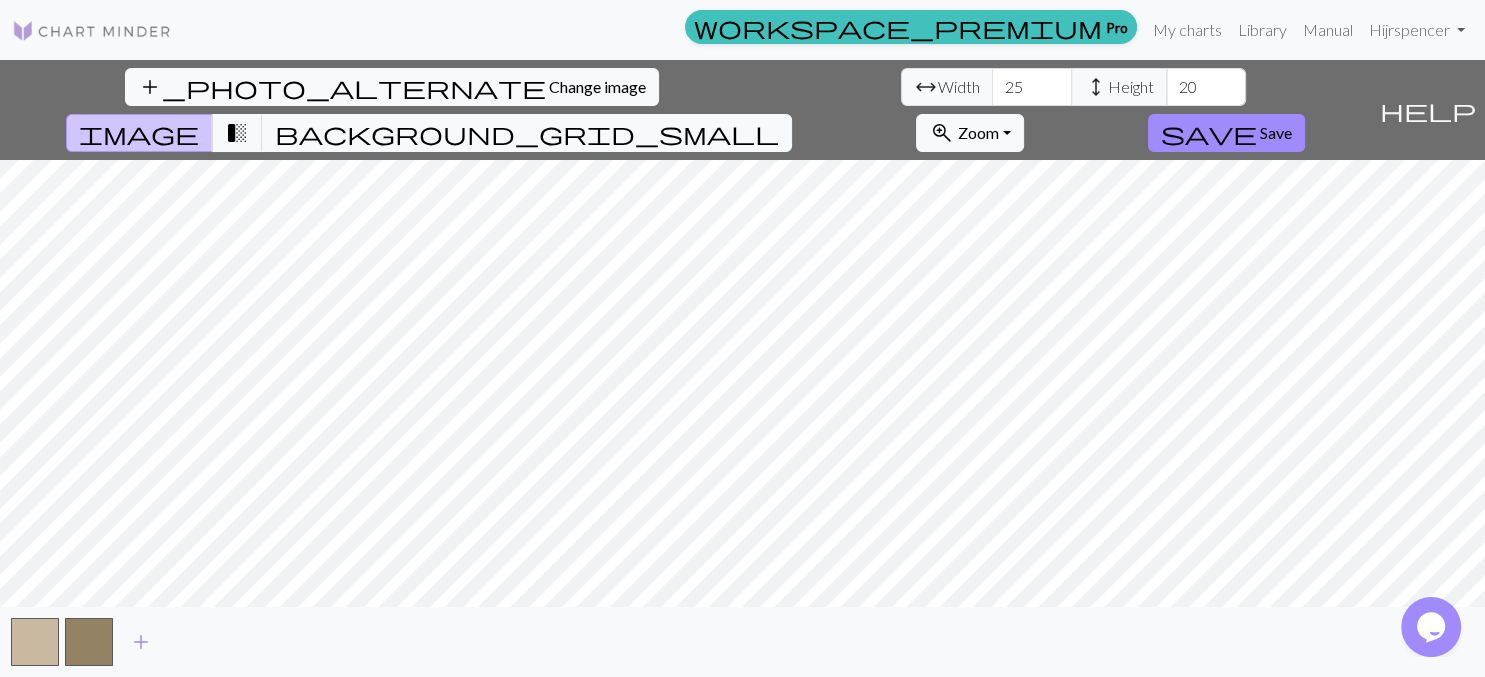 click on "25" at bounding box center (1032, 87) 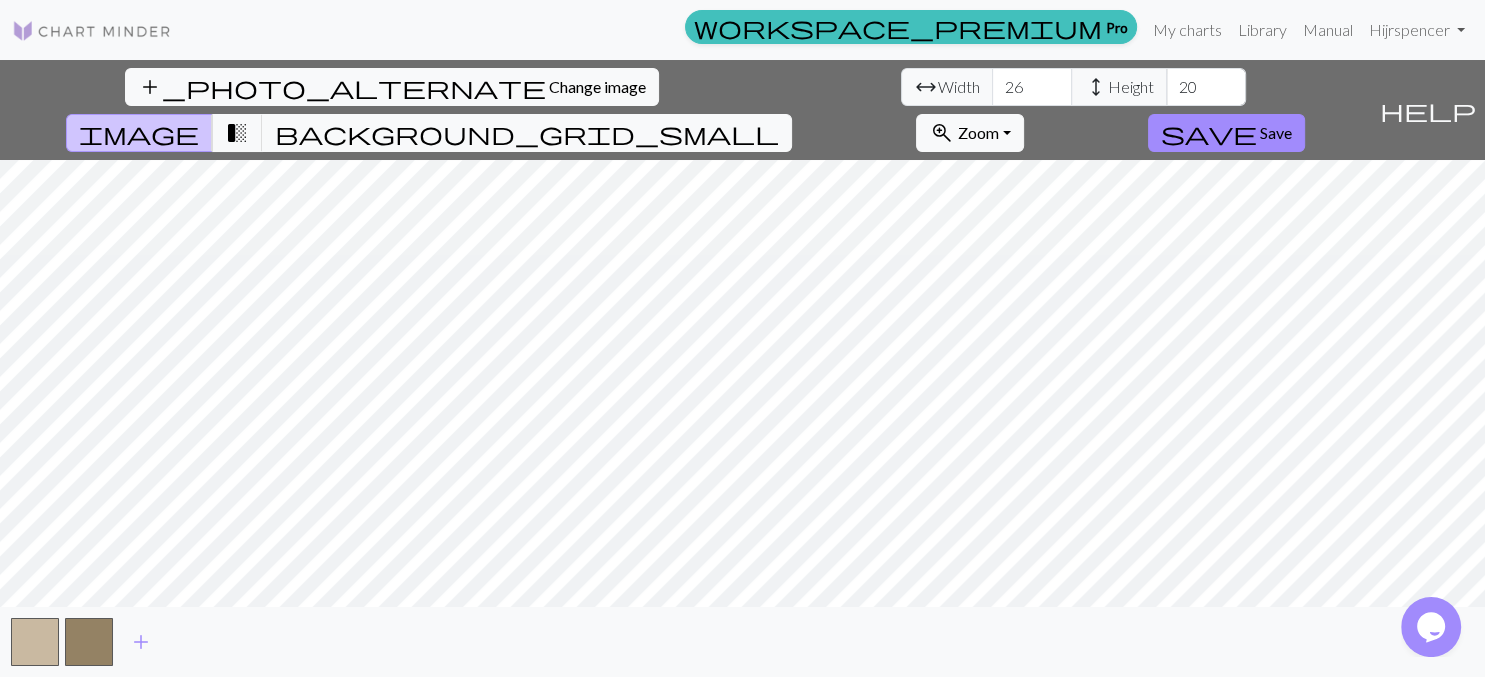 click on "26" at bounding box center [1032, 87] 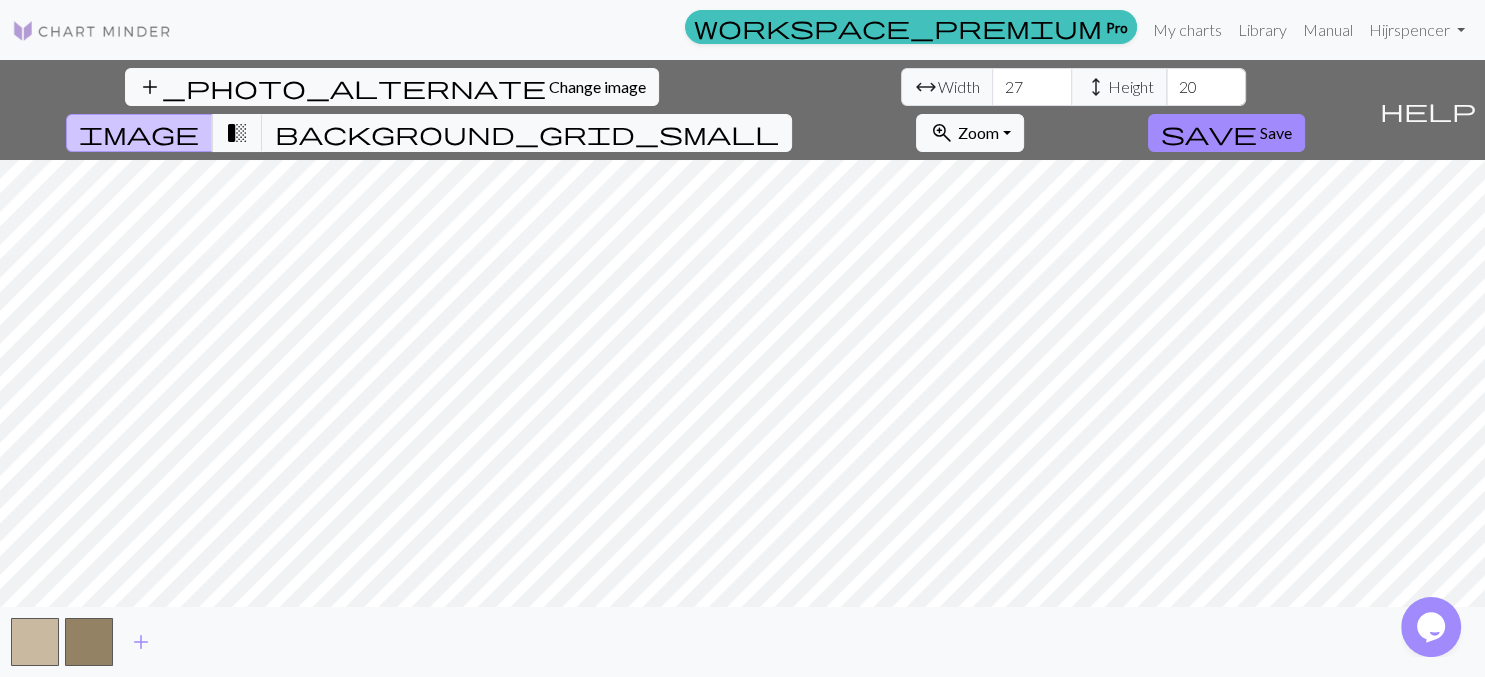 click on "27" at bounding box center [1032, 87] 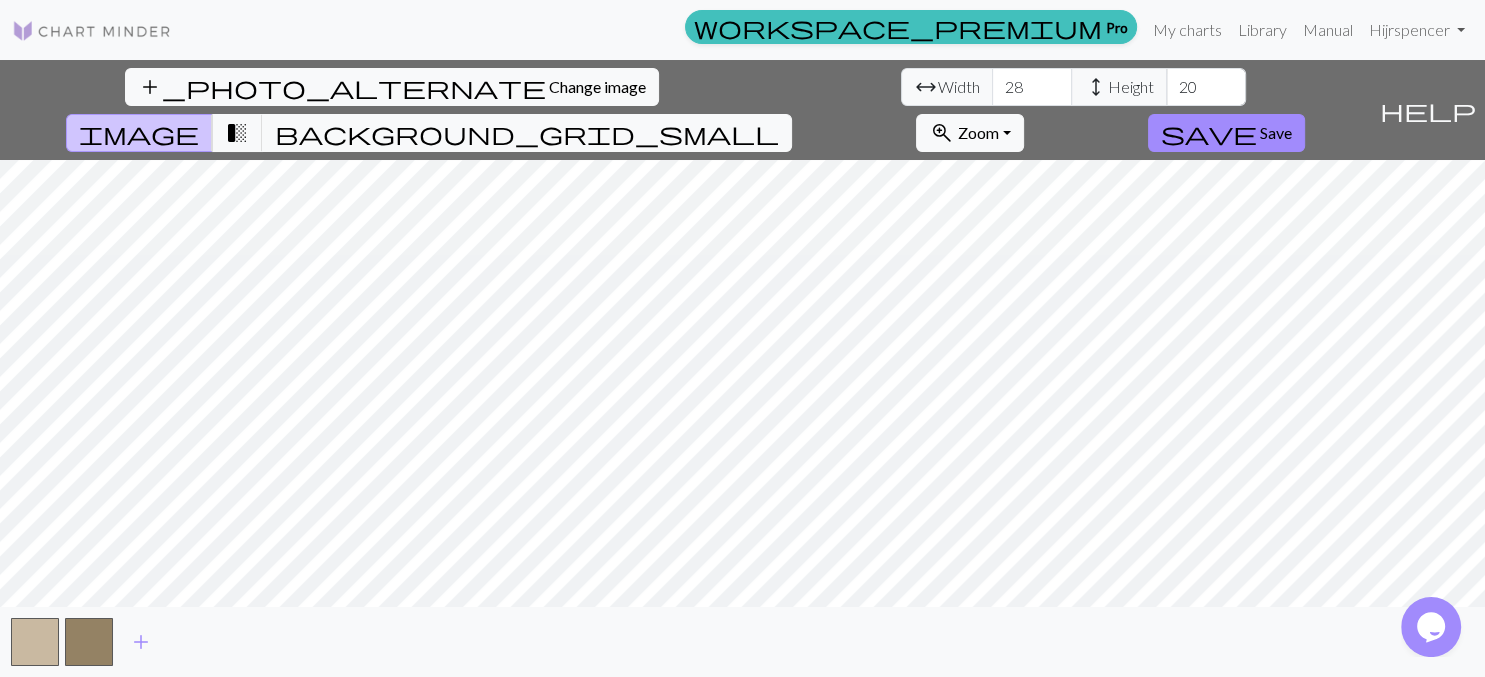 click on "28" at bounding box center (1032, 87) 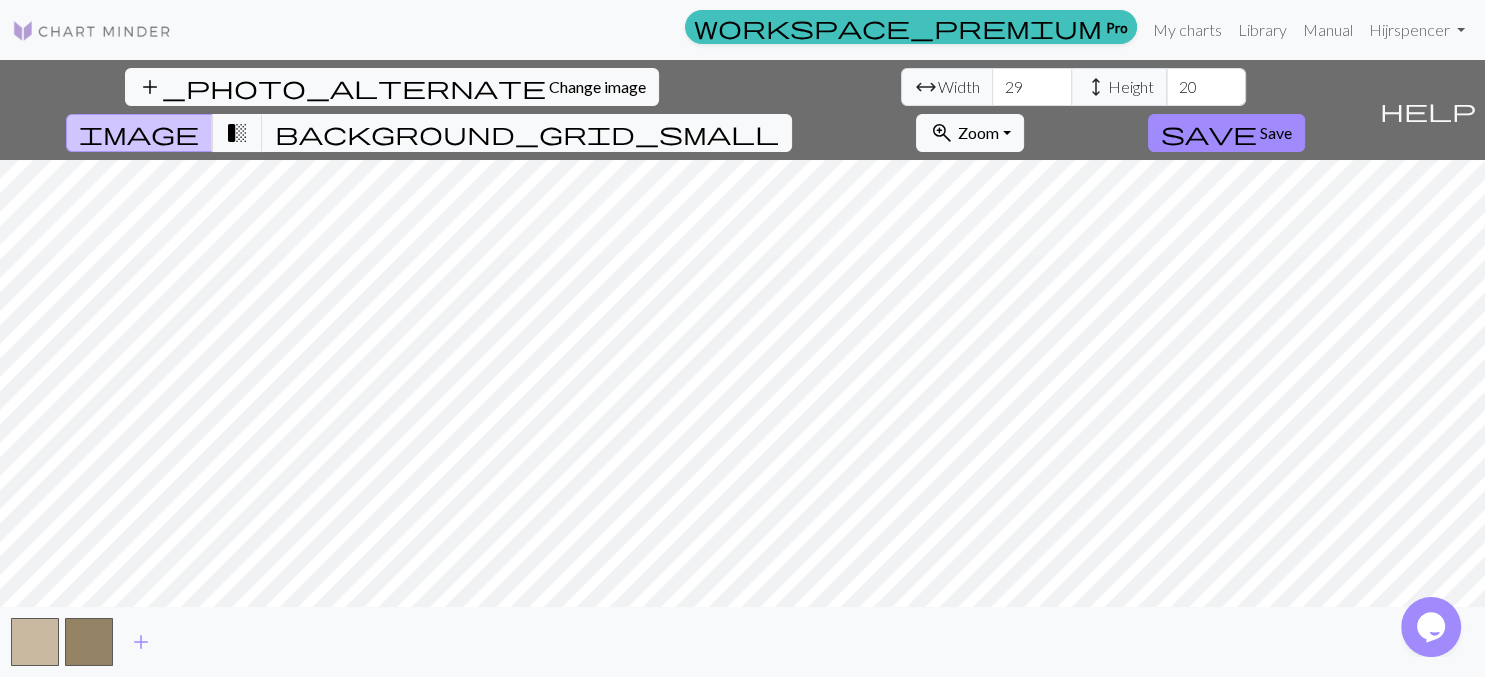 click on "29" at bounding box center [1032, 87] 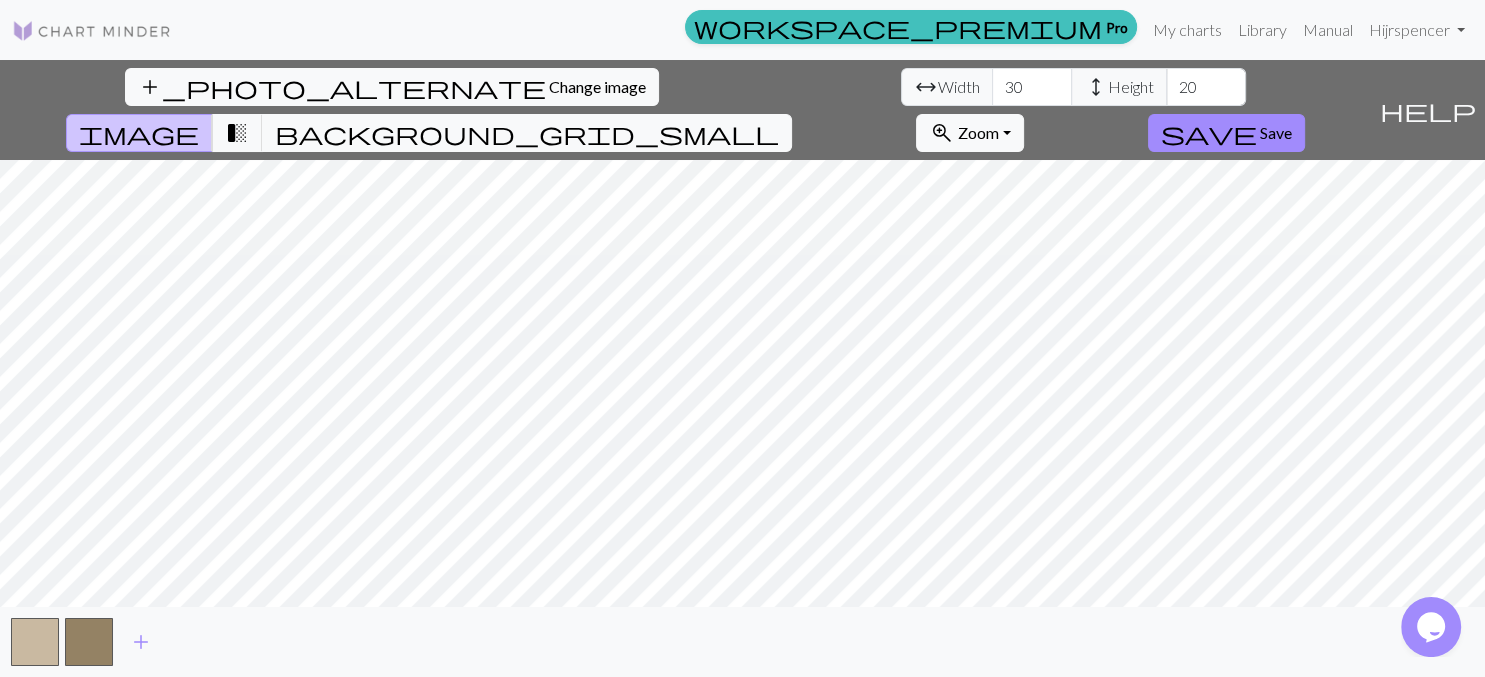click on "30" at bounding box center [1032, 87] 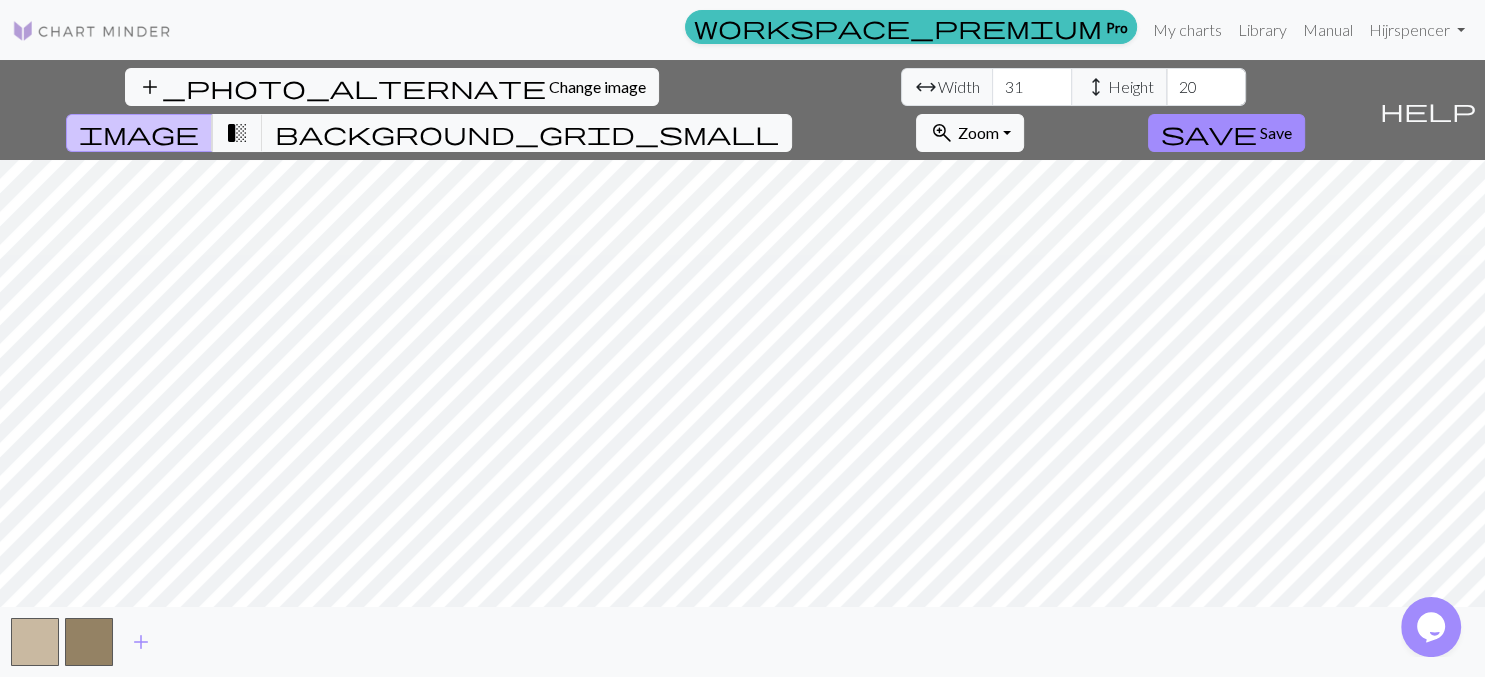 click on "31" at bounding box center [1032, 87] 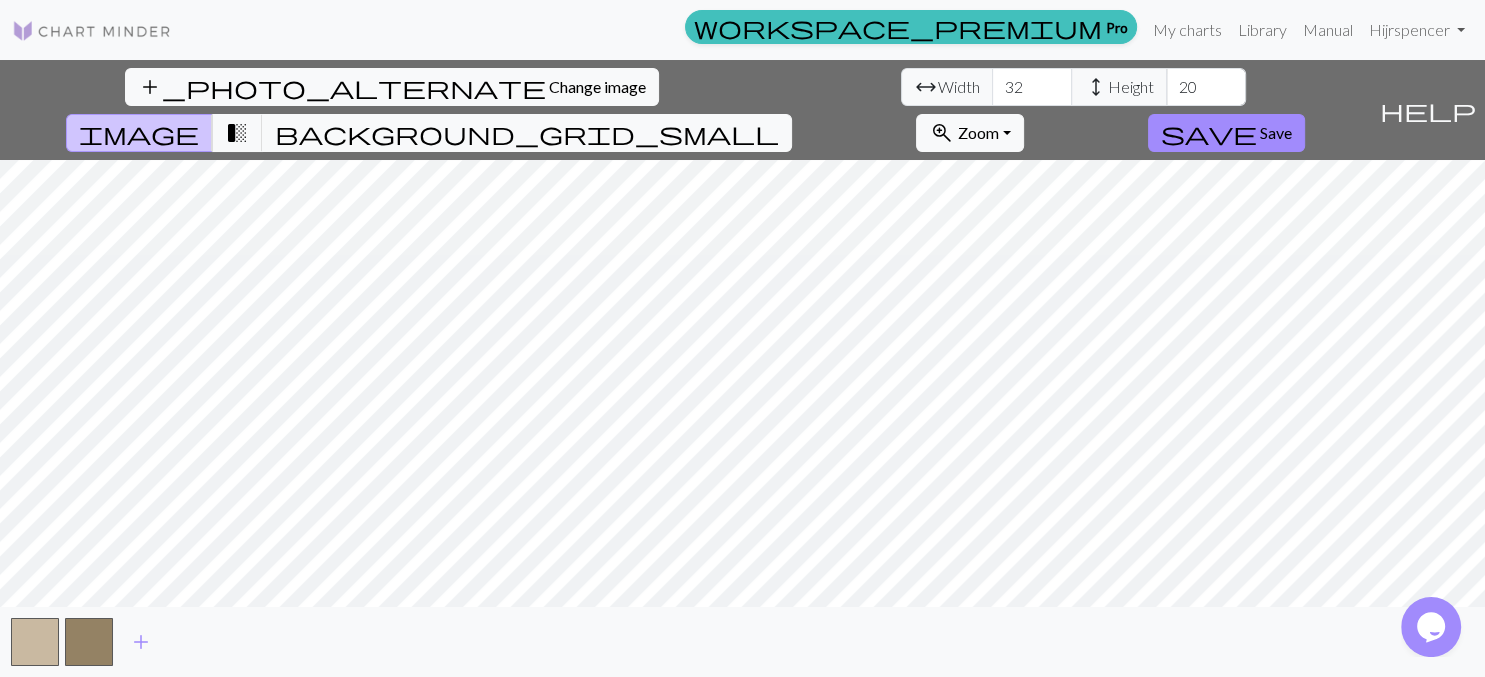 click on "32" at bounding box center (1032, 87) 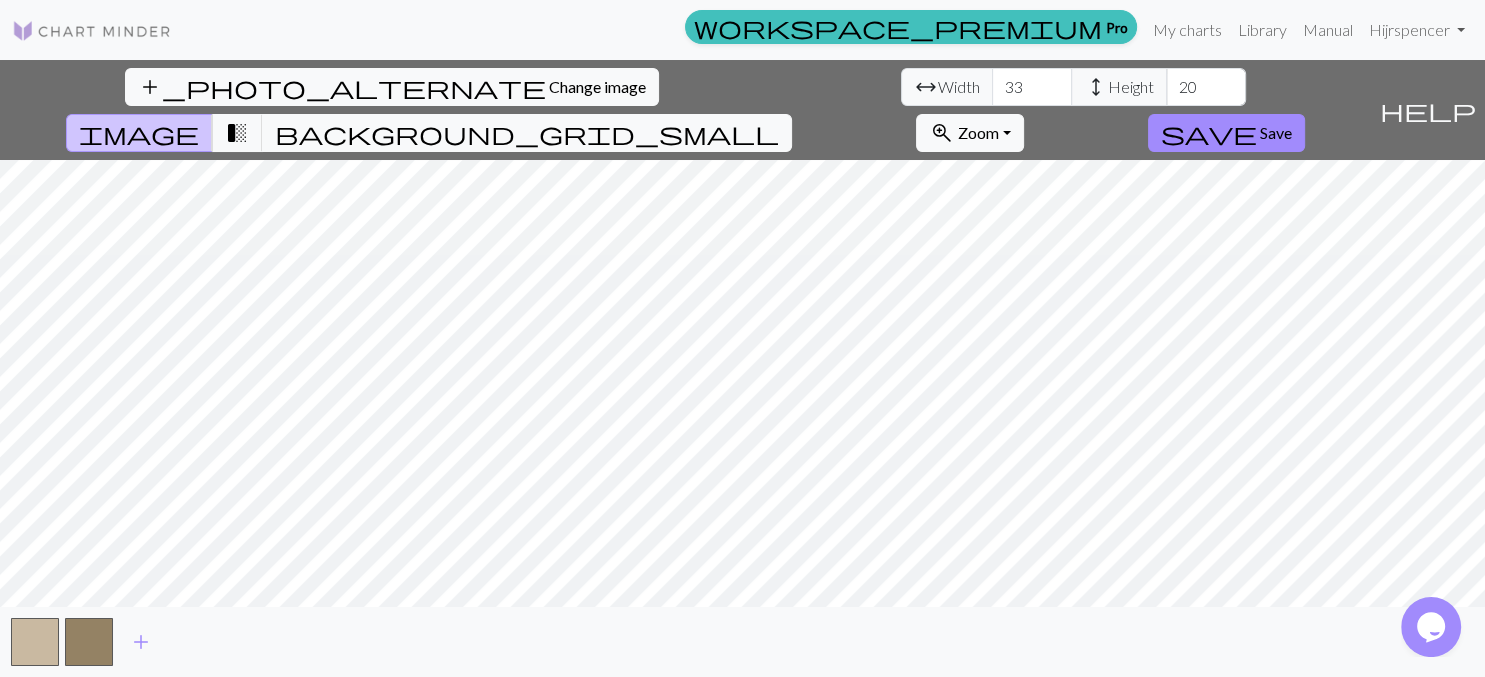 click on "33" at bounding box center (1032, 87) 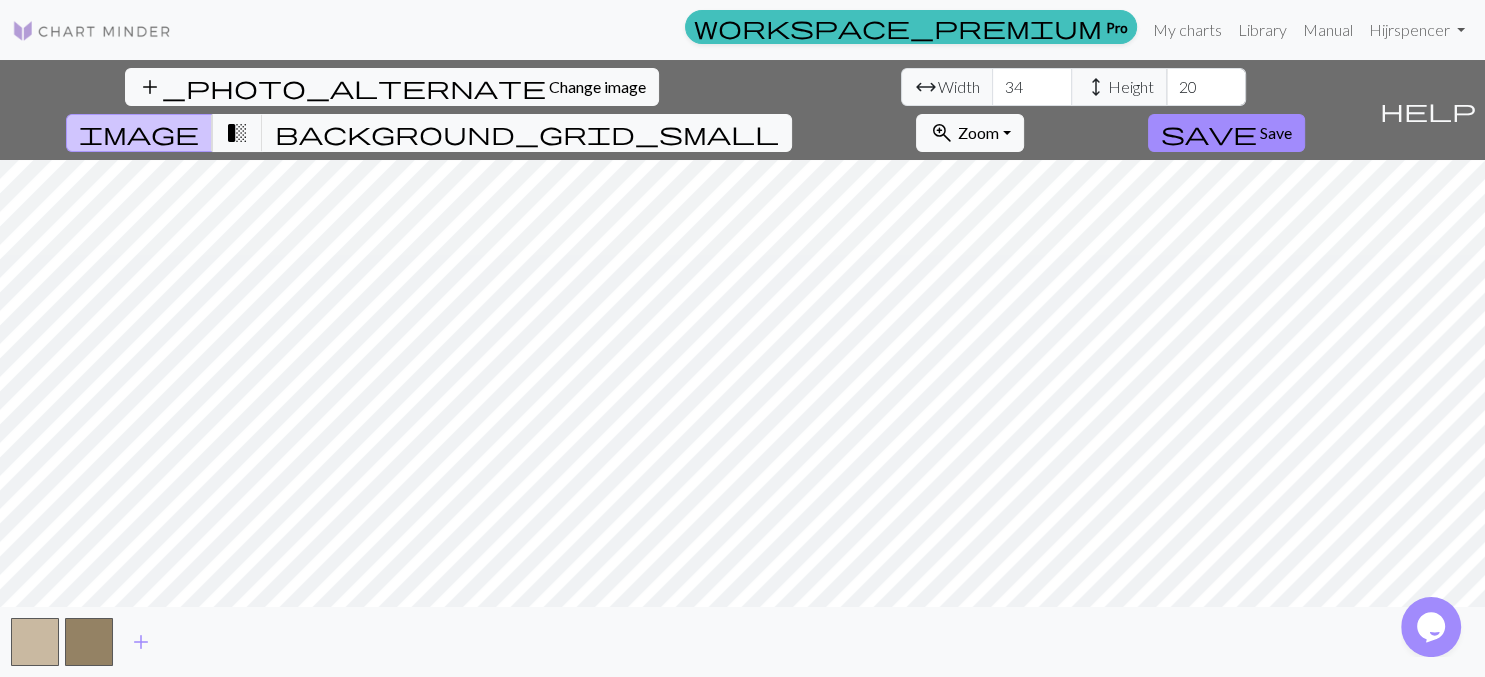 click on "34" at bounding box center (1032, 87) 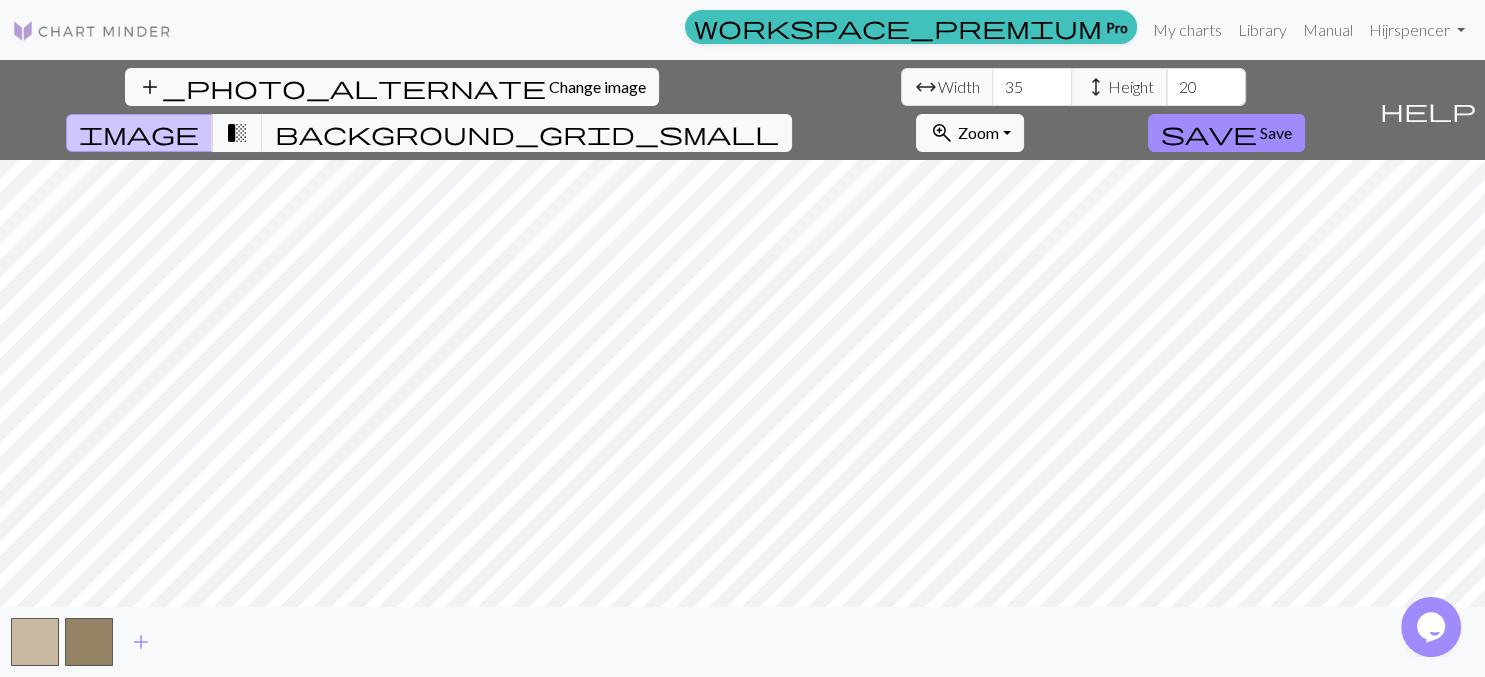type on "35" 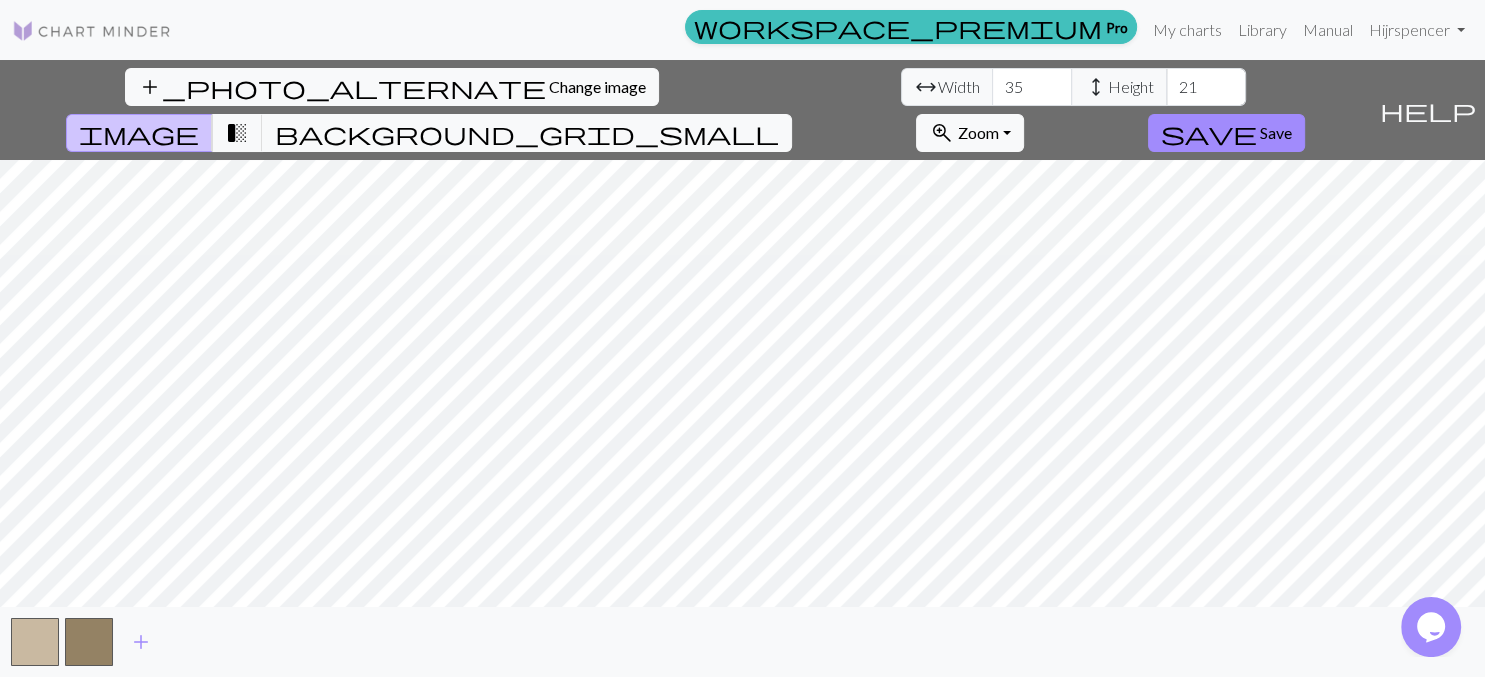 click on "21" at bounding box center (1206, 87) 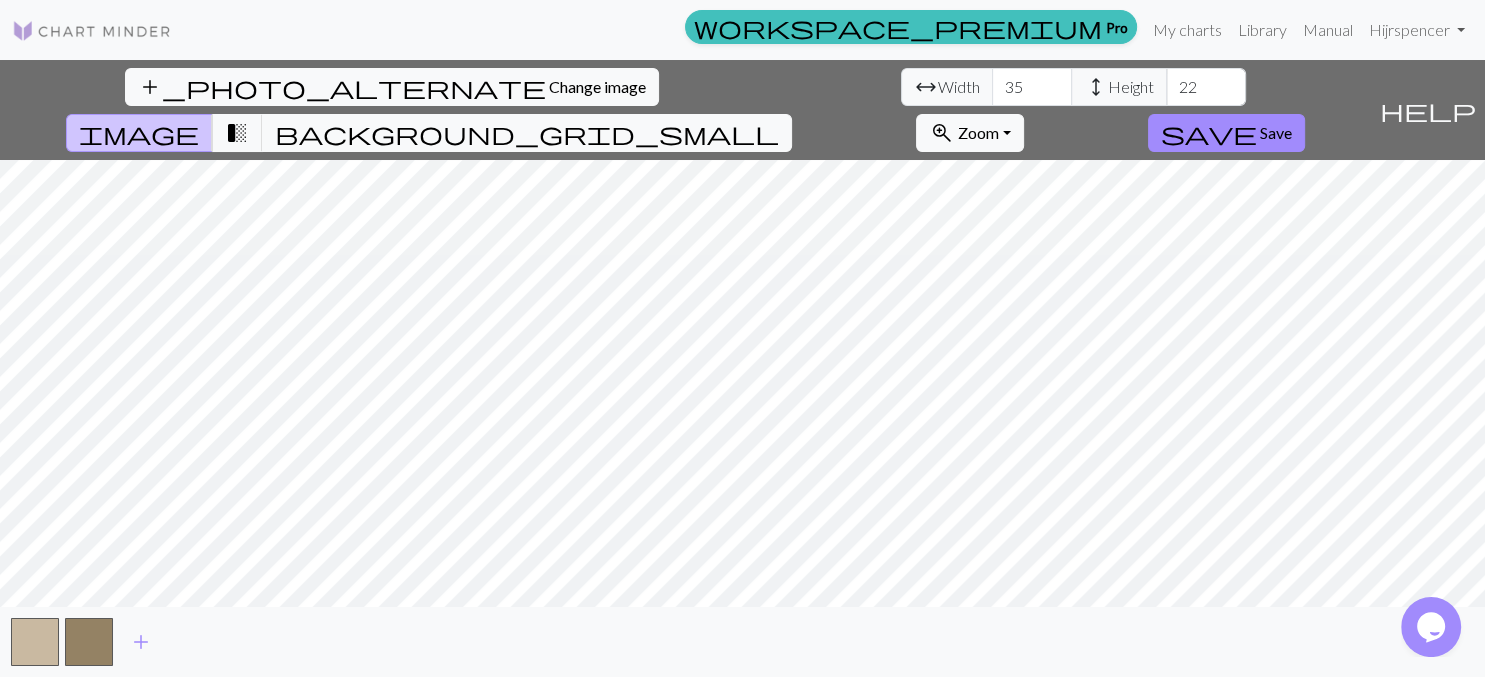 click on "22" at bounding box center [1206, 87] 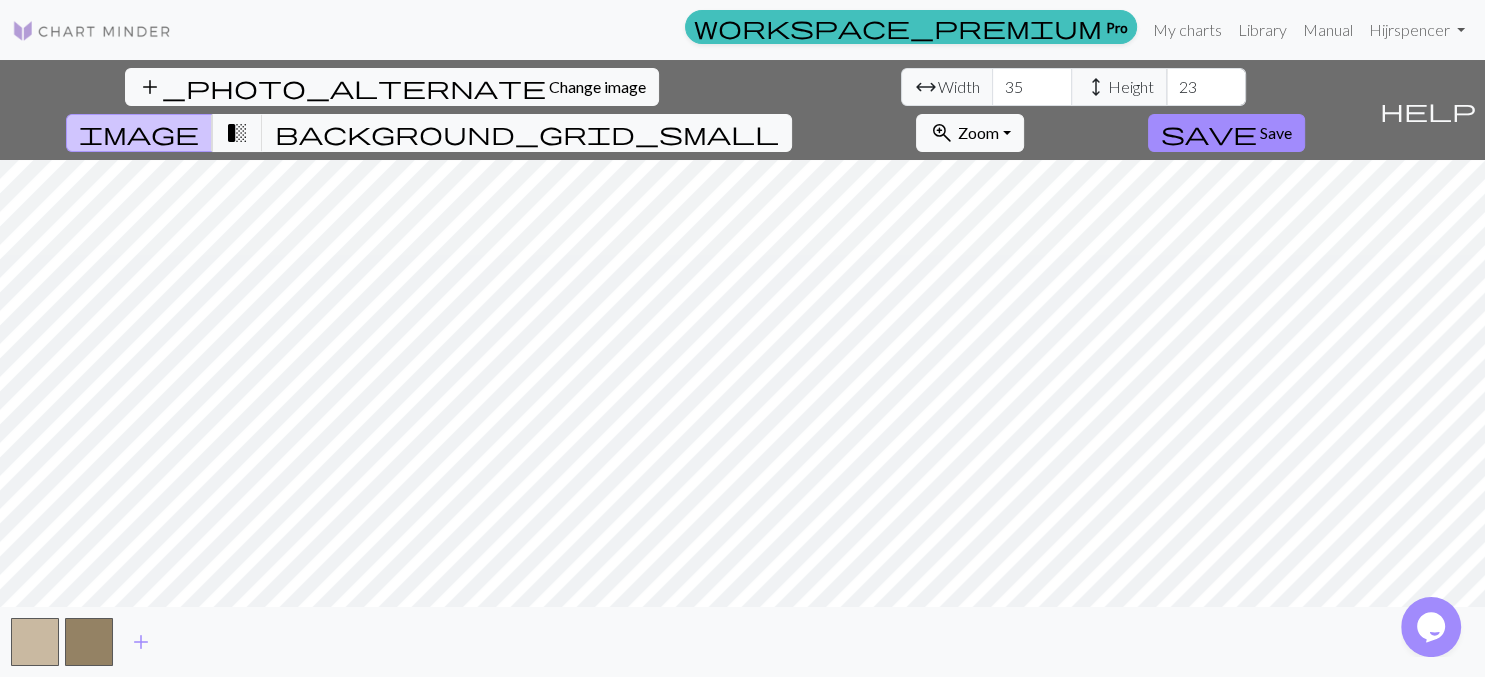 click on "23" at bounding box center [1206, 87] 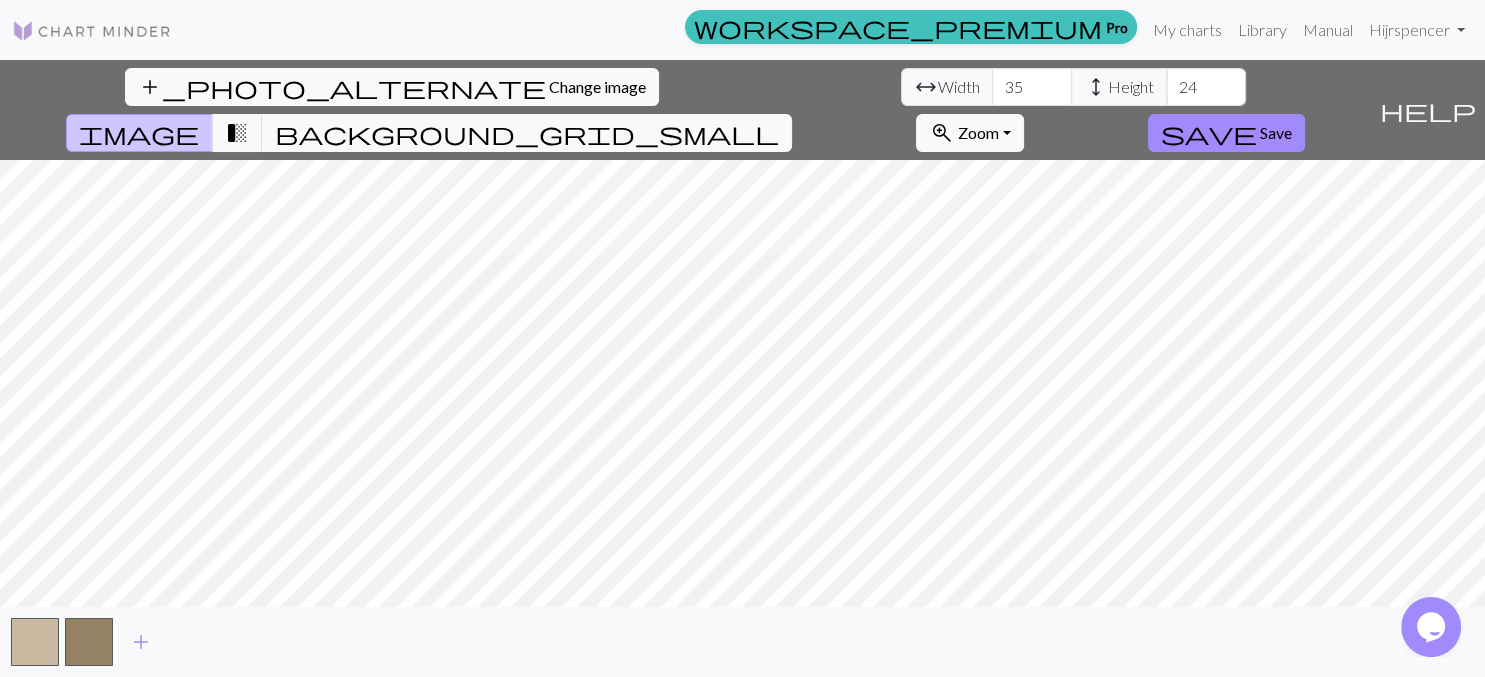 click on "24" at bounding box center [1206, 87] 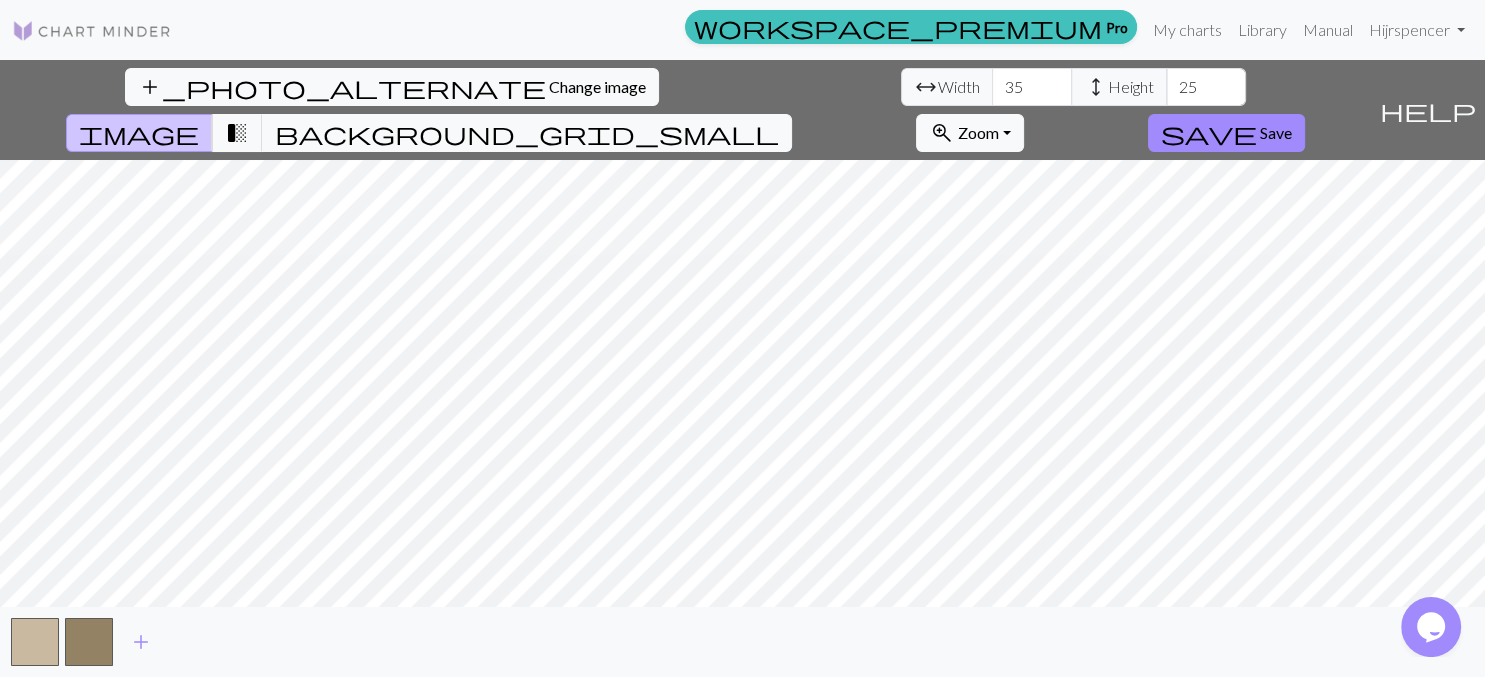 click on "25" at bounding box center (1206, 87) 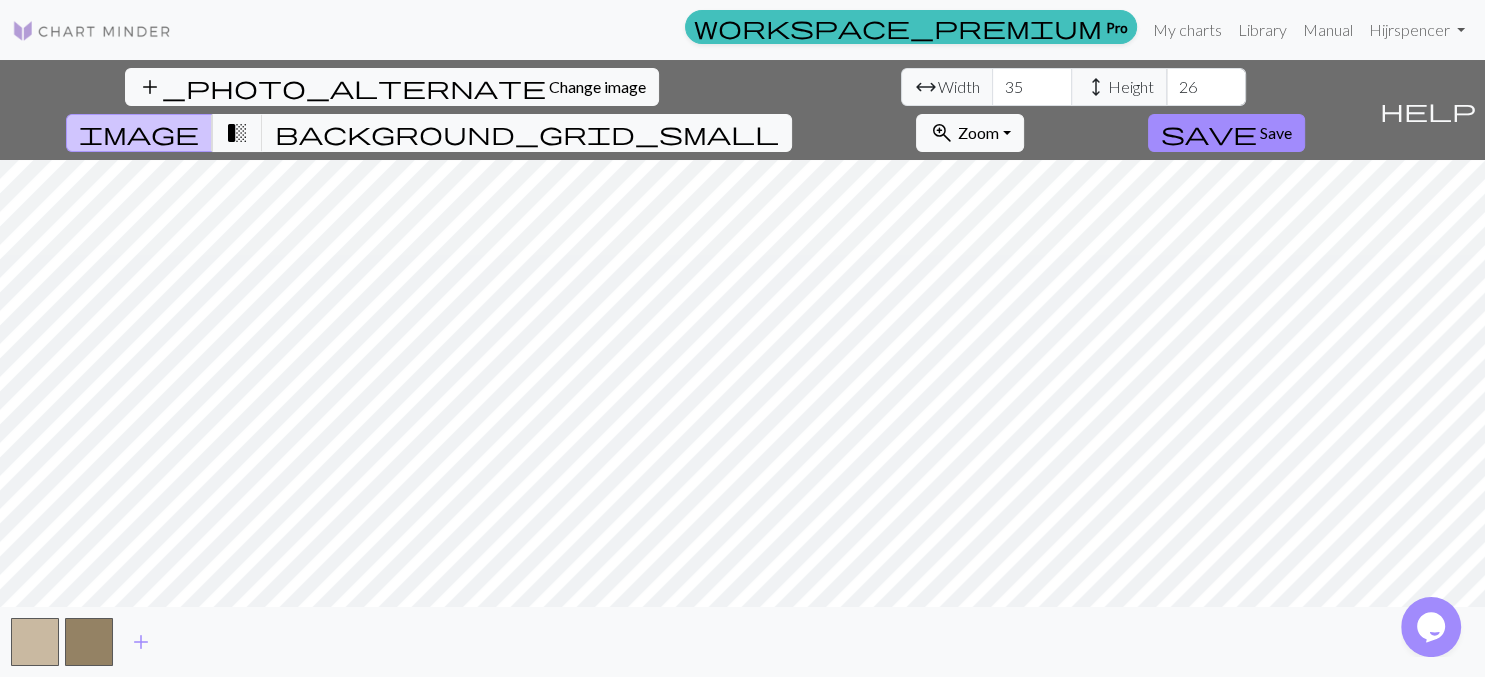 click on "26" at bounding box center [1206, 87] 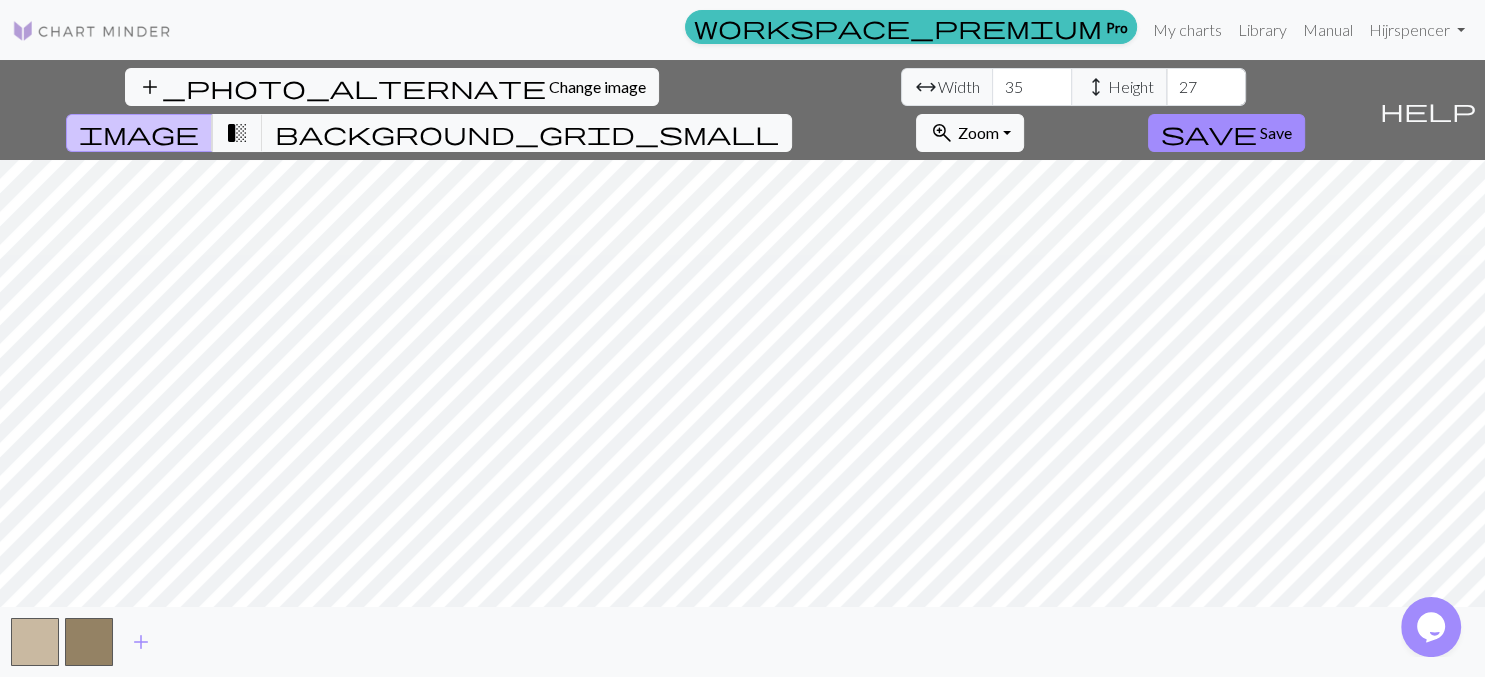click on "27" at bounding box center (1206, 87) 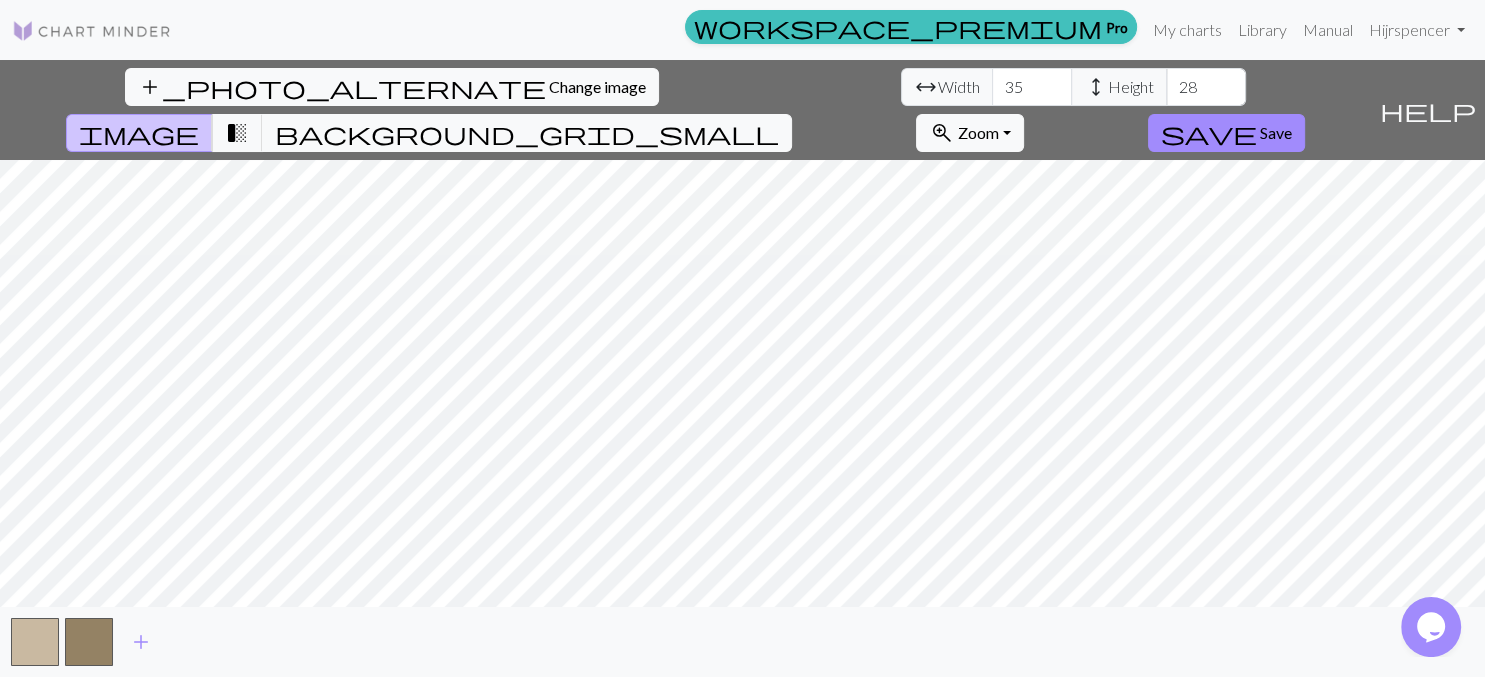 click on "28" at bounding box center [1206, 87] 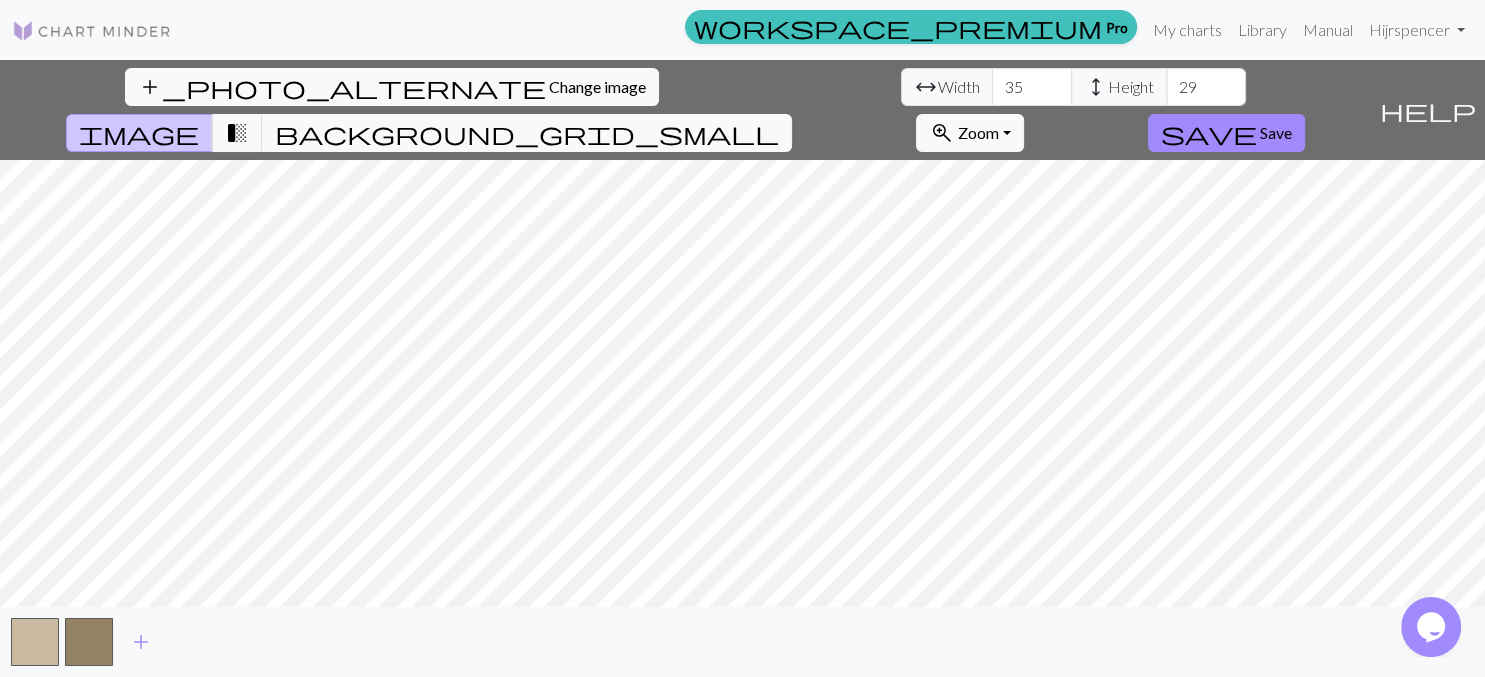 click on "29" at bounding box center (1206, 87) 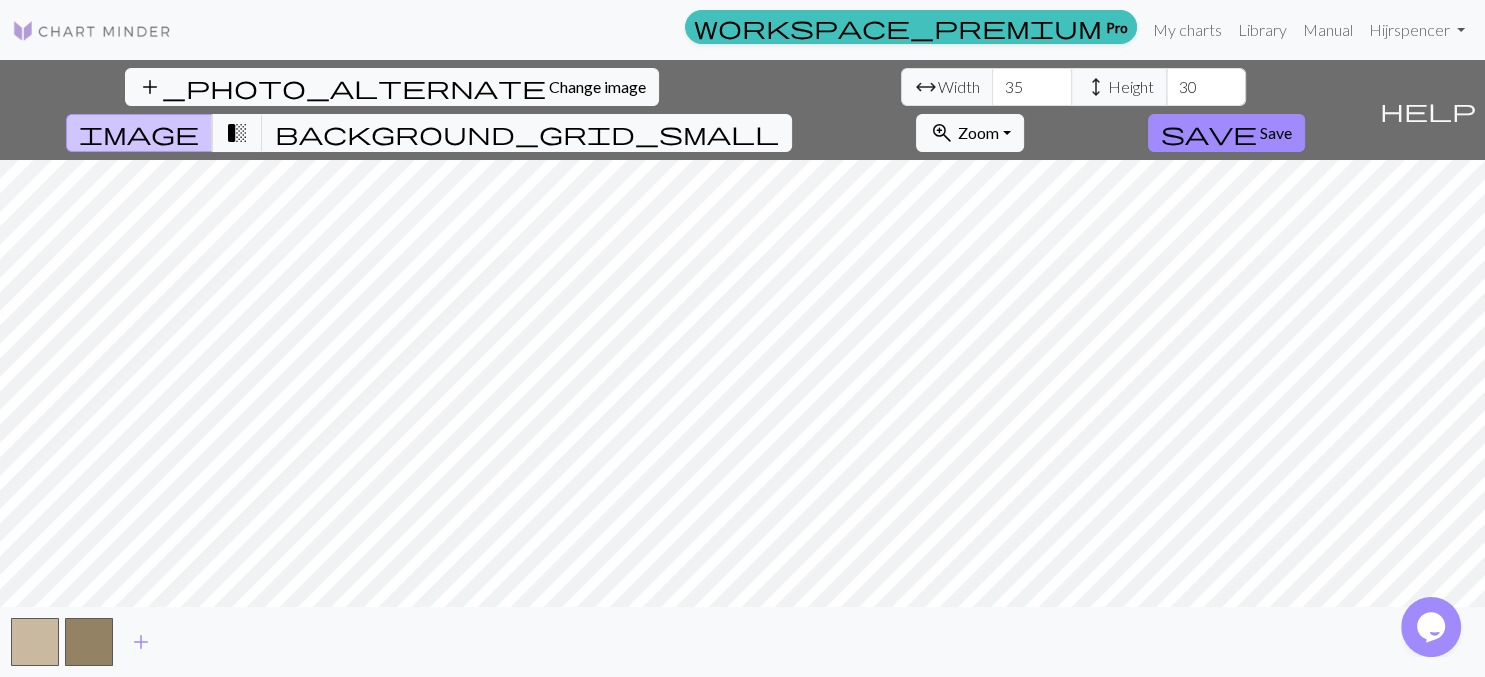 click on "30" at bounding box center (1206, 87) 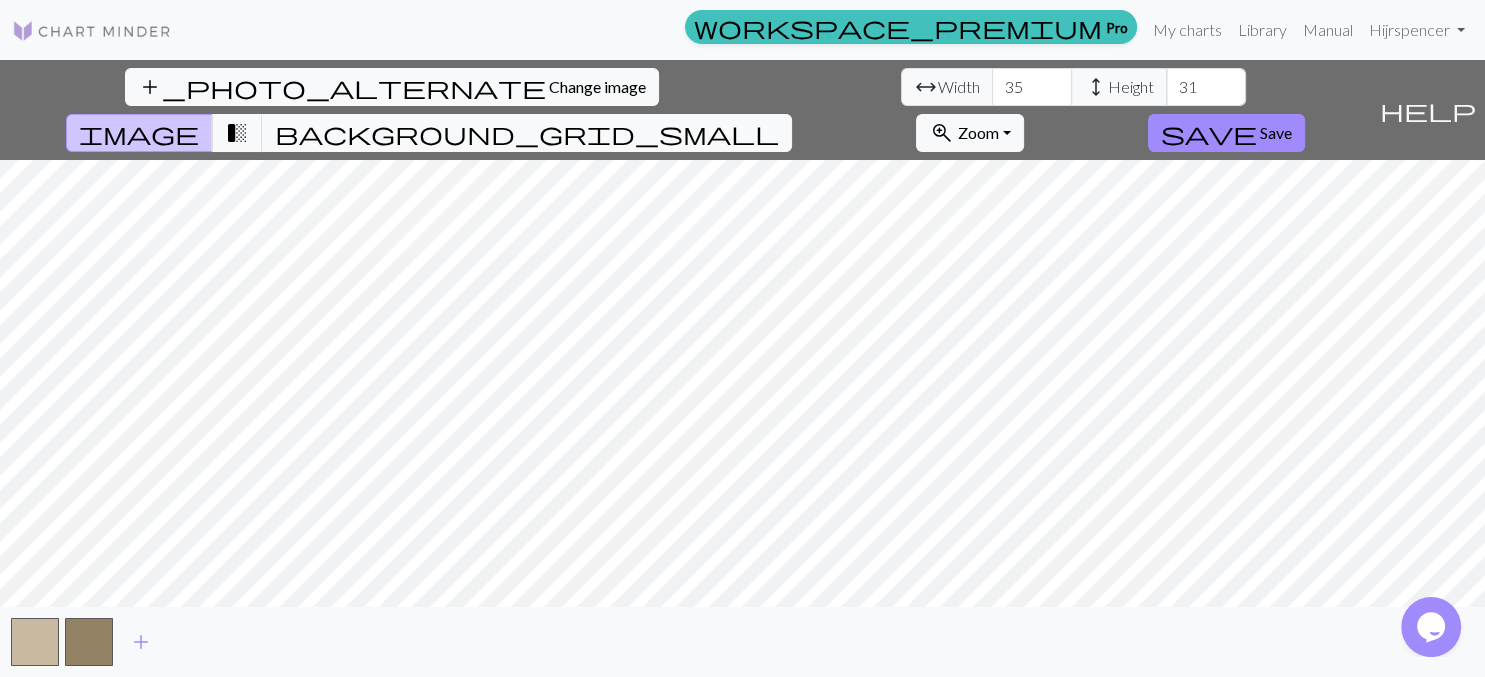 click on "31" at bounding box center (1206, 87) 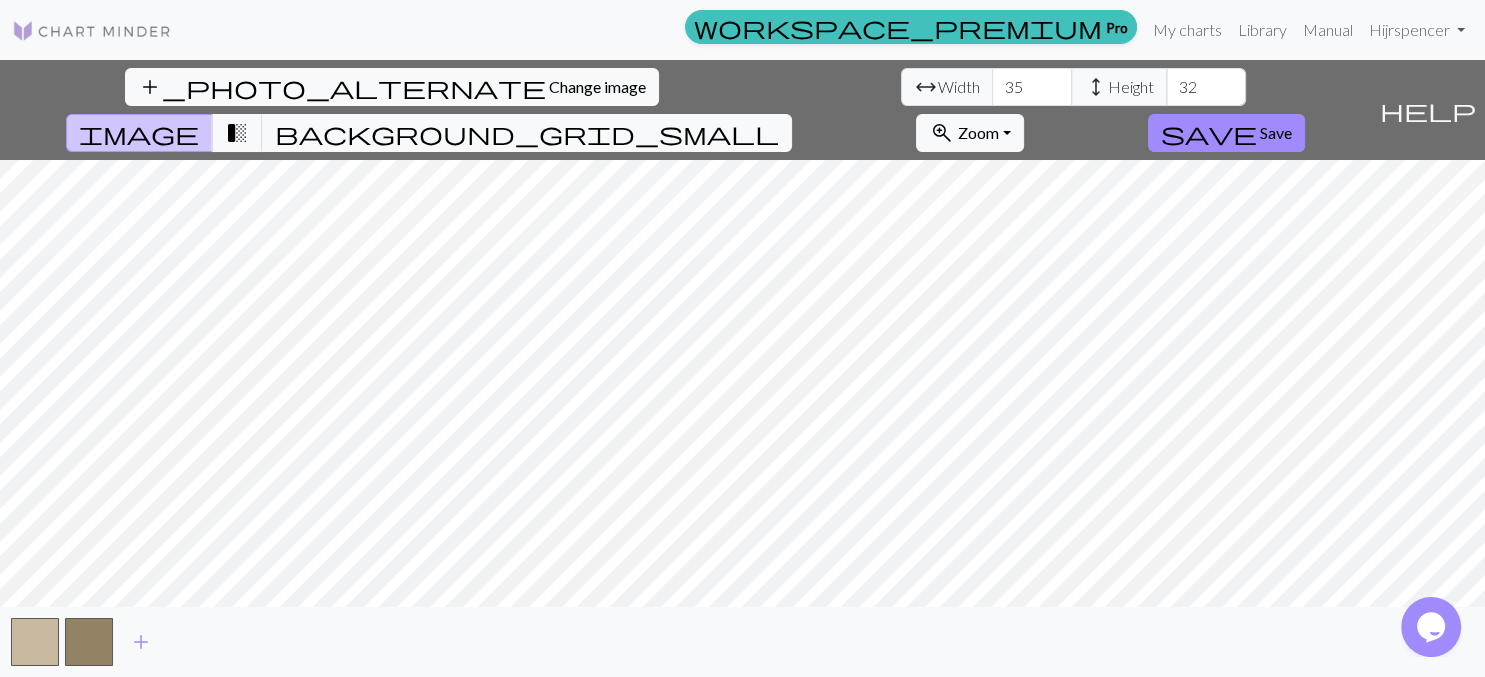 click on "32" at bounding box center (1206, 87) 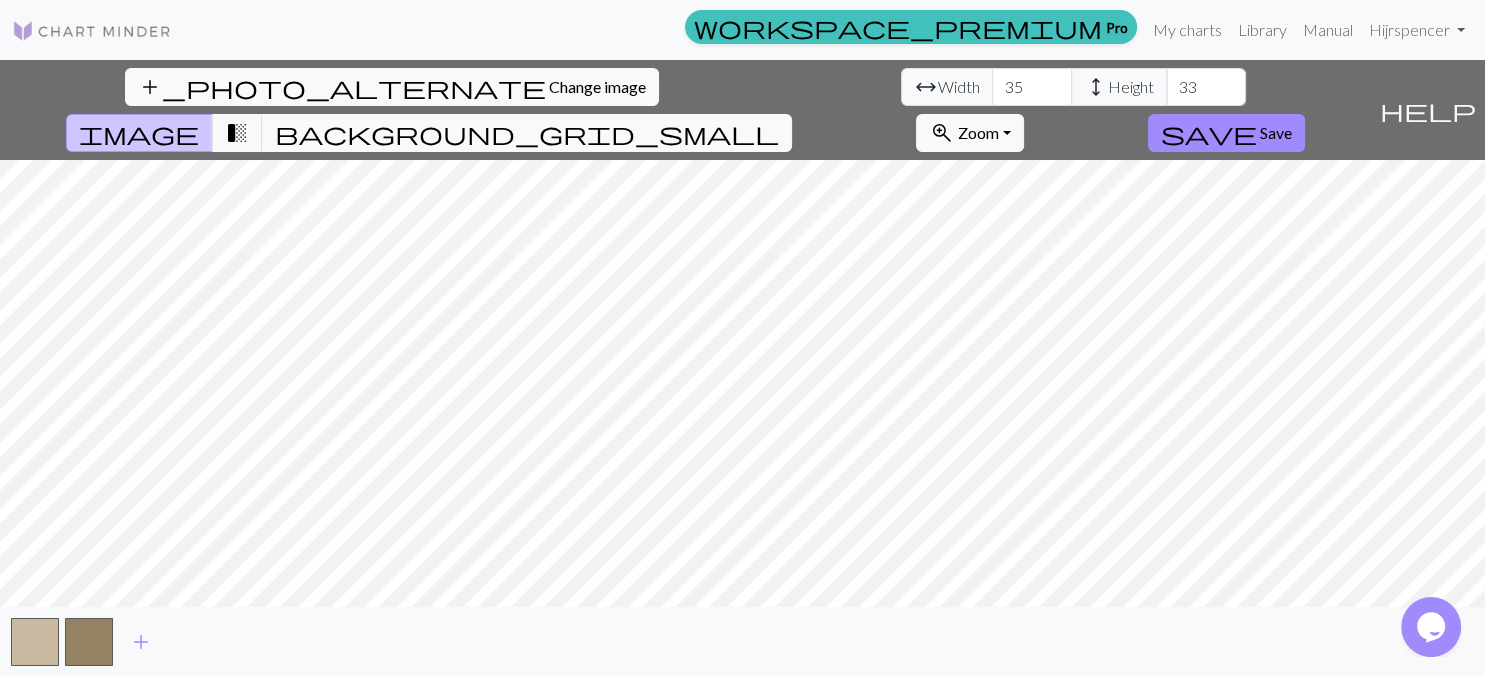 click on "33" at bounding box center (1206, 87) 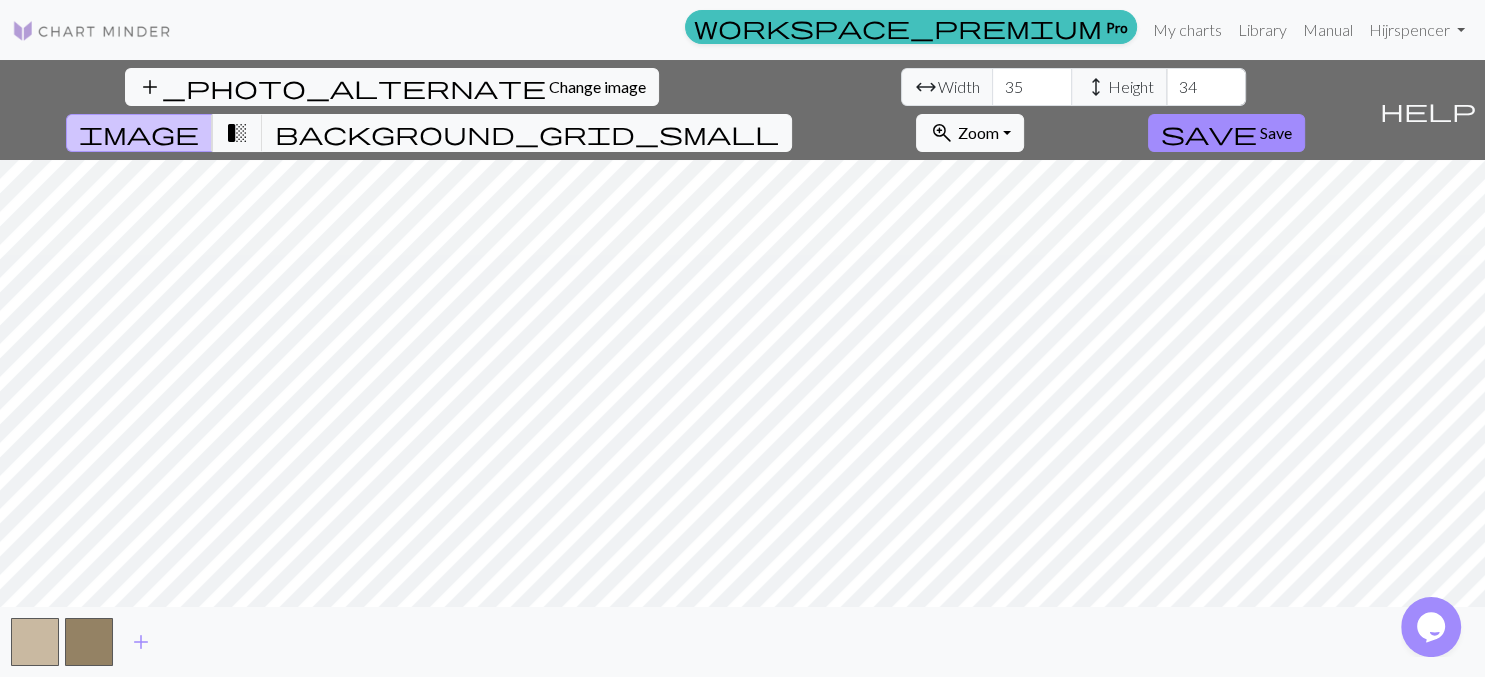click on "34" at bounding box center (1206, 87) 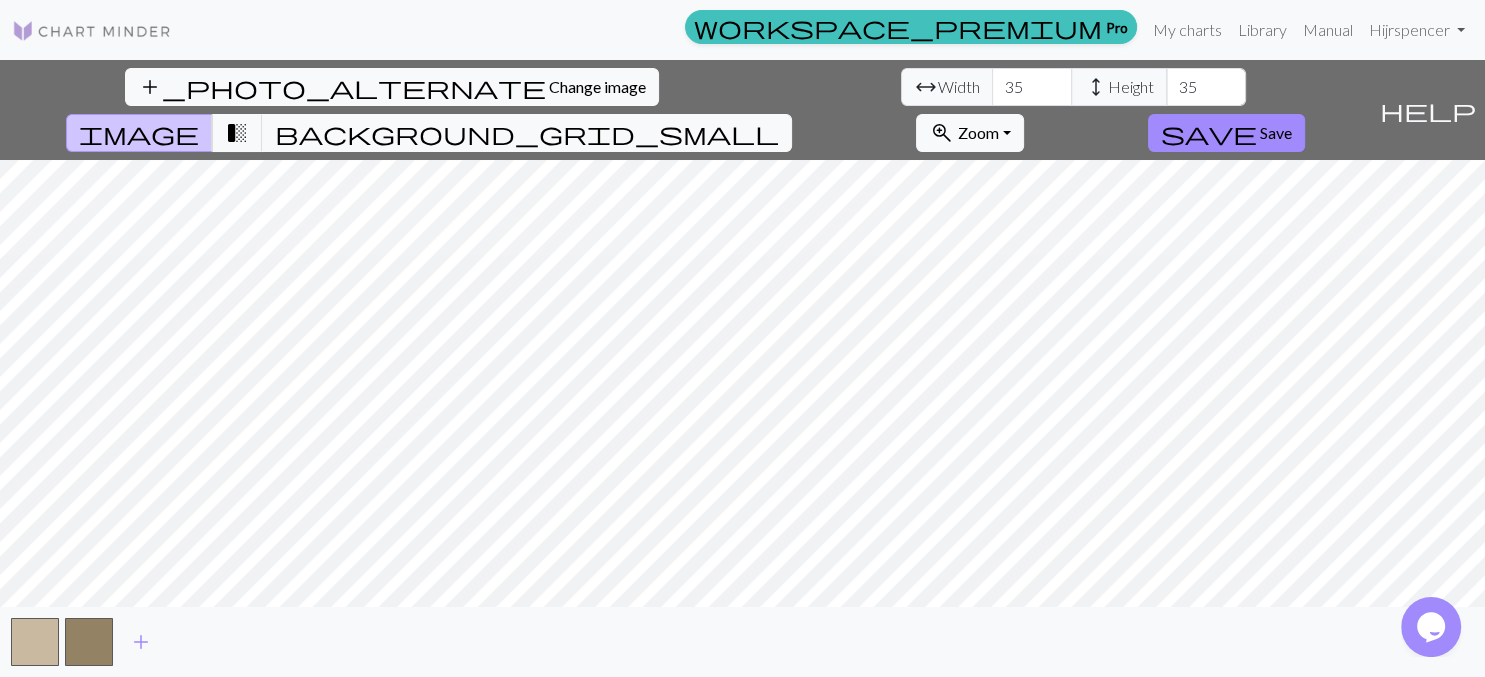 click on "35" at bounding box center [1206, 87] 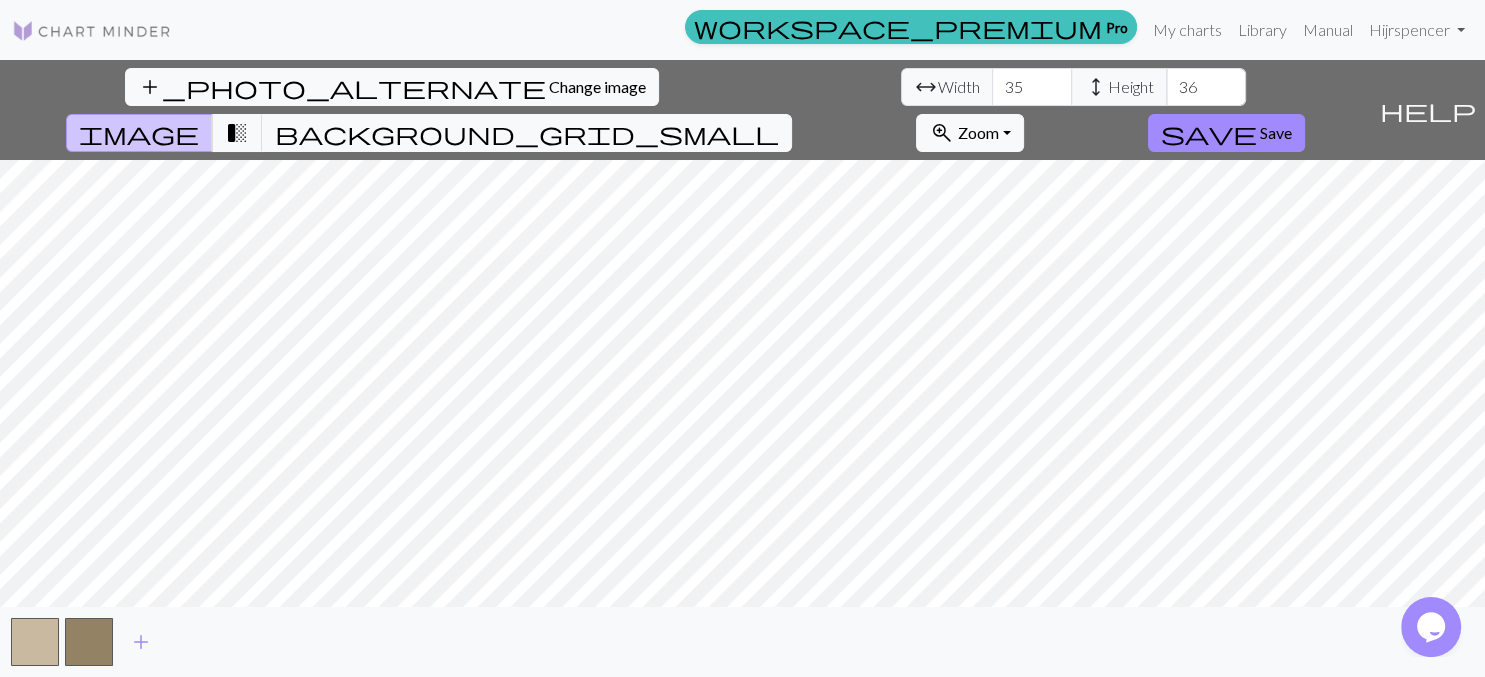 type on "36" 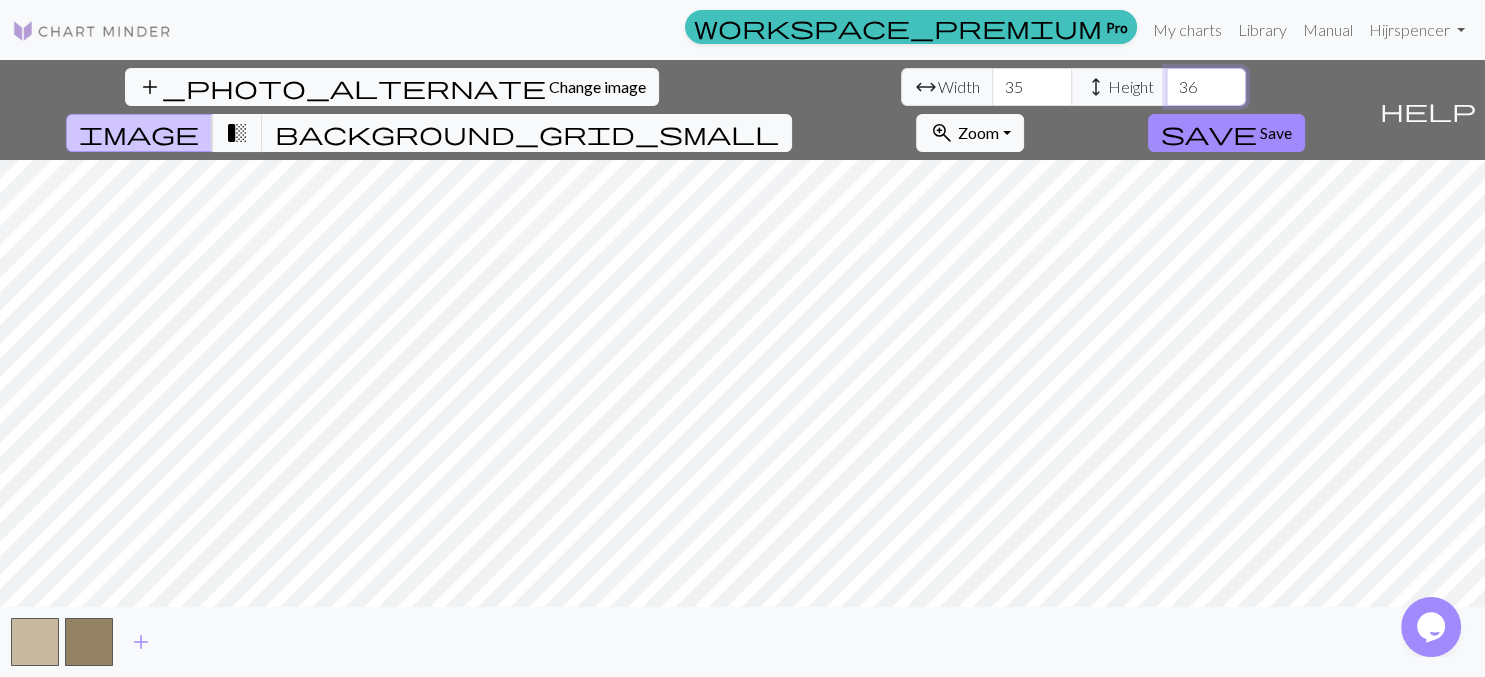 click on "36" at bounding box center [1206, 87] 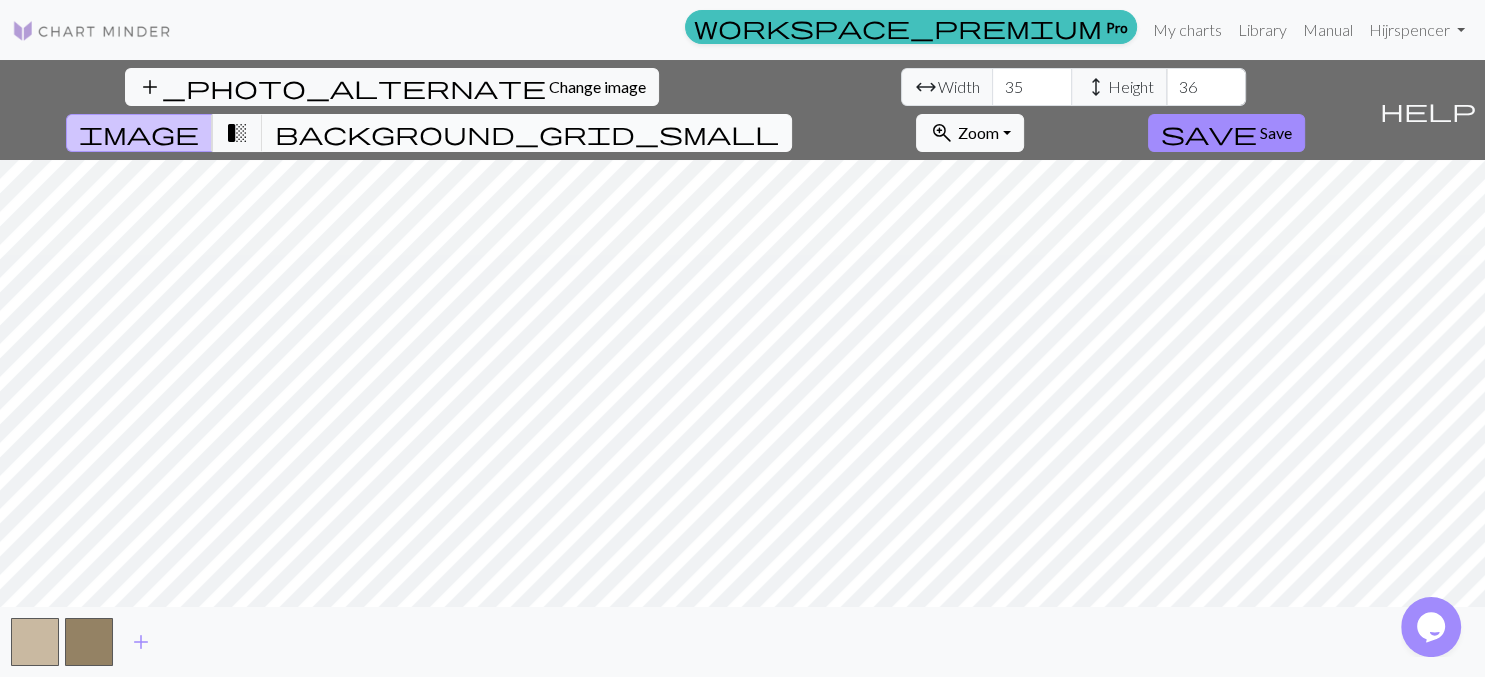 click on "background_grid_small" at bounding box center (527, 133) 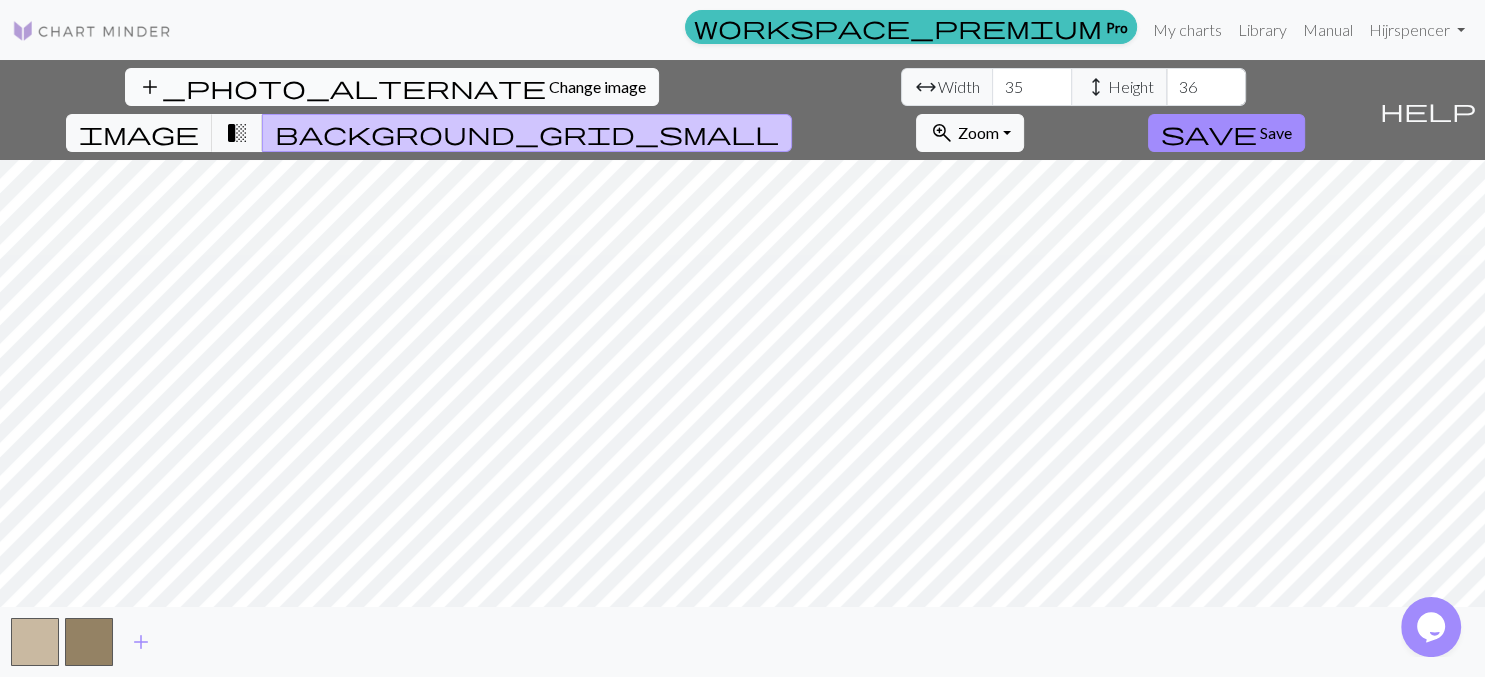 click on "add_photo_alternate   Change image" at bounding box center [392, 87] 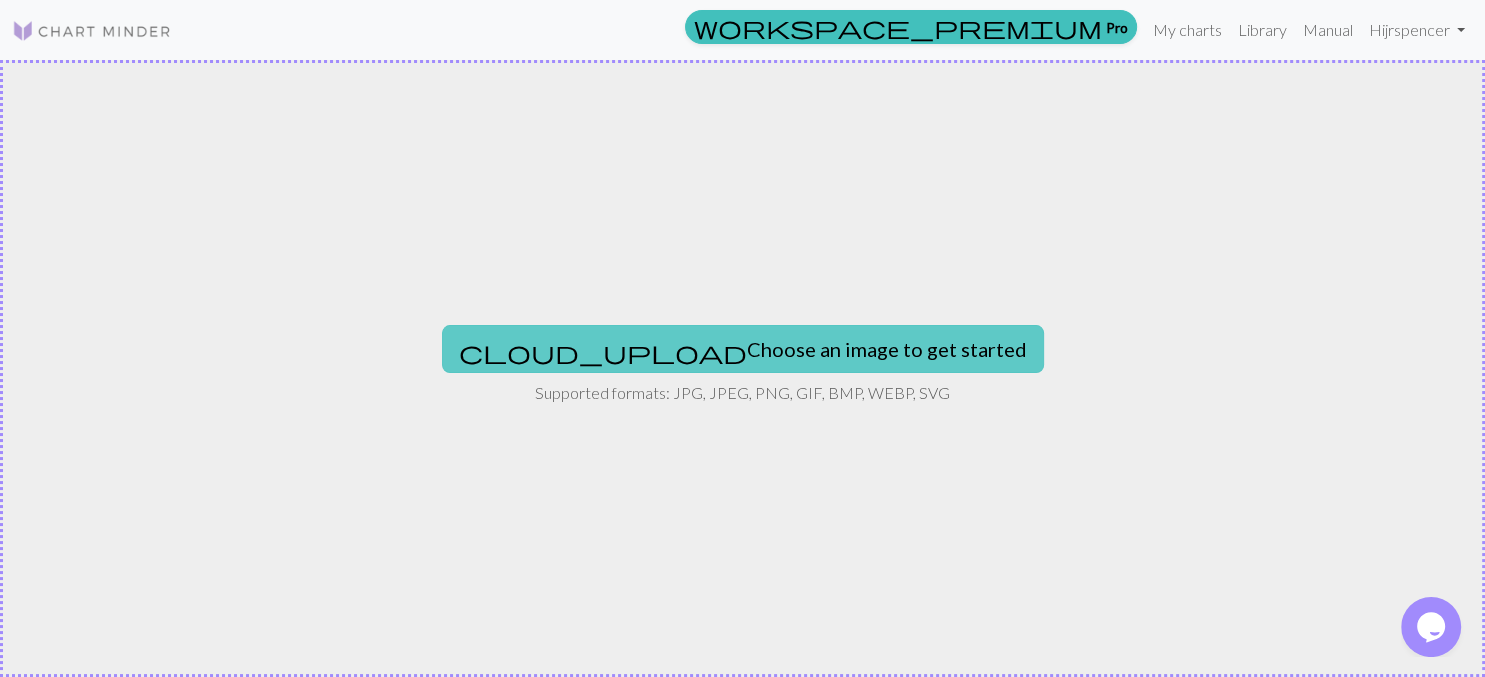 click on "cloud_upload  Choose an image to get started" at bounding box center (743, 349) 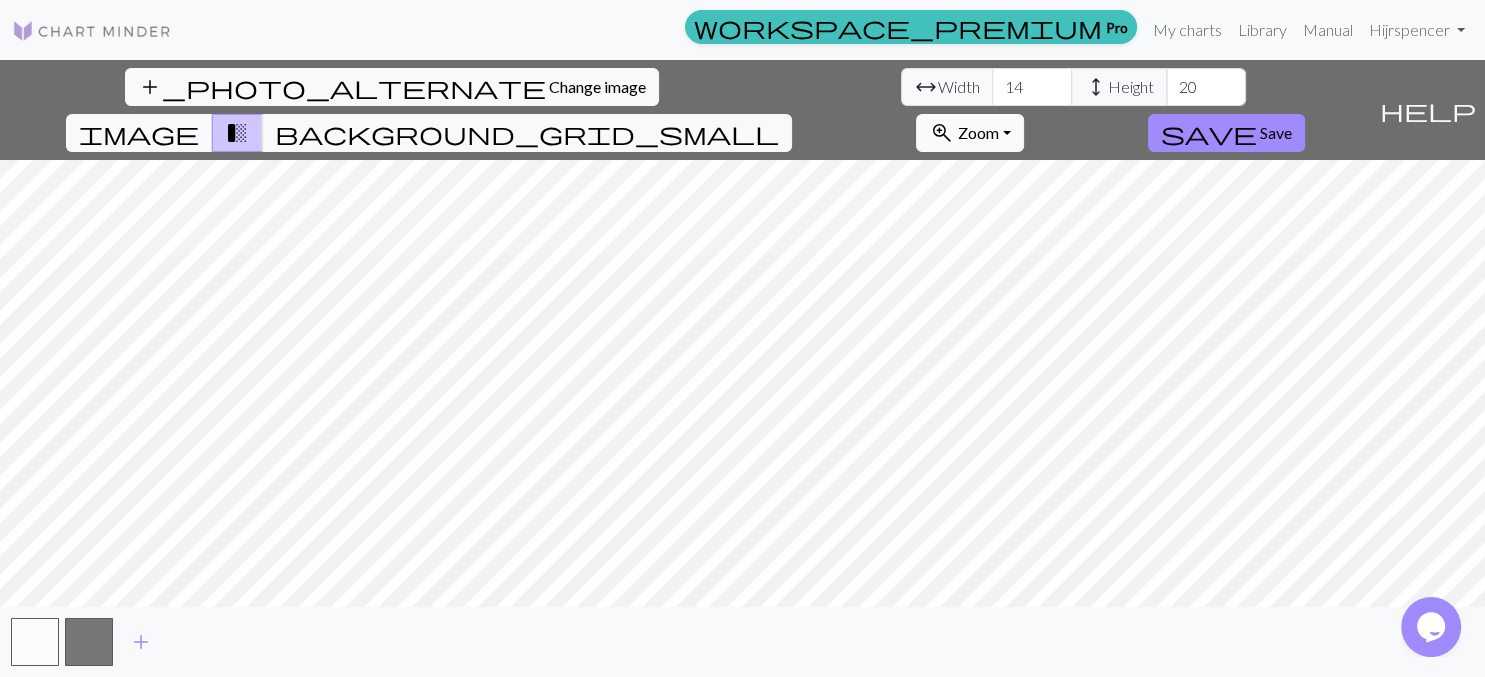 click on "Zoom" at bounding box center (977, 132) 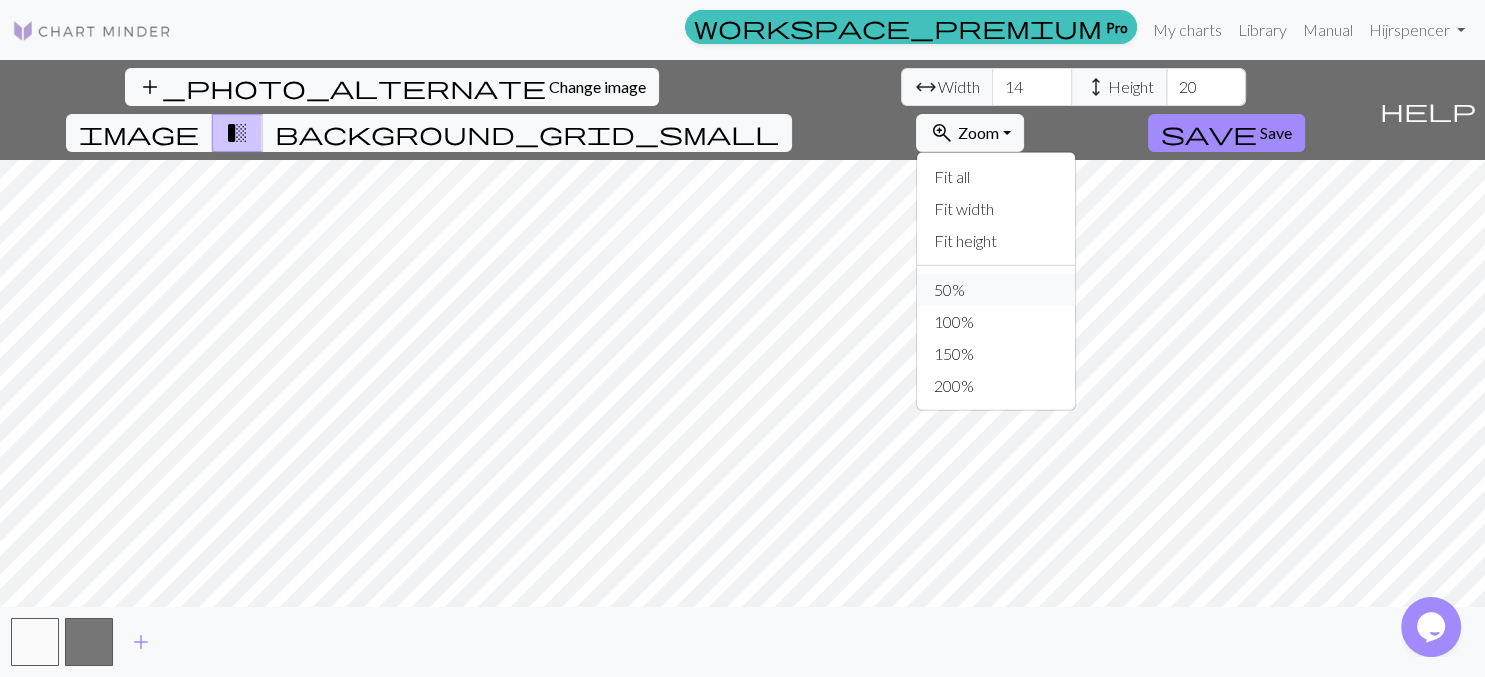 click on "50%" at bounding box center (996, 290) 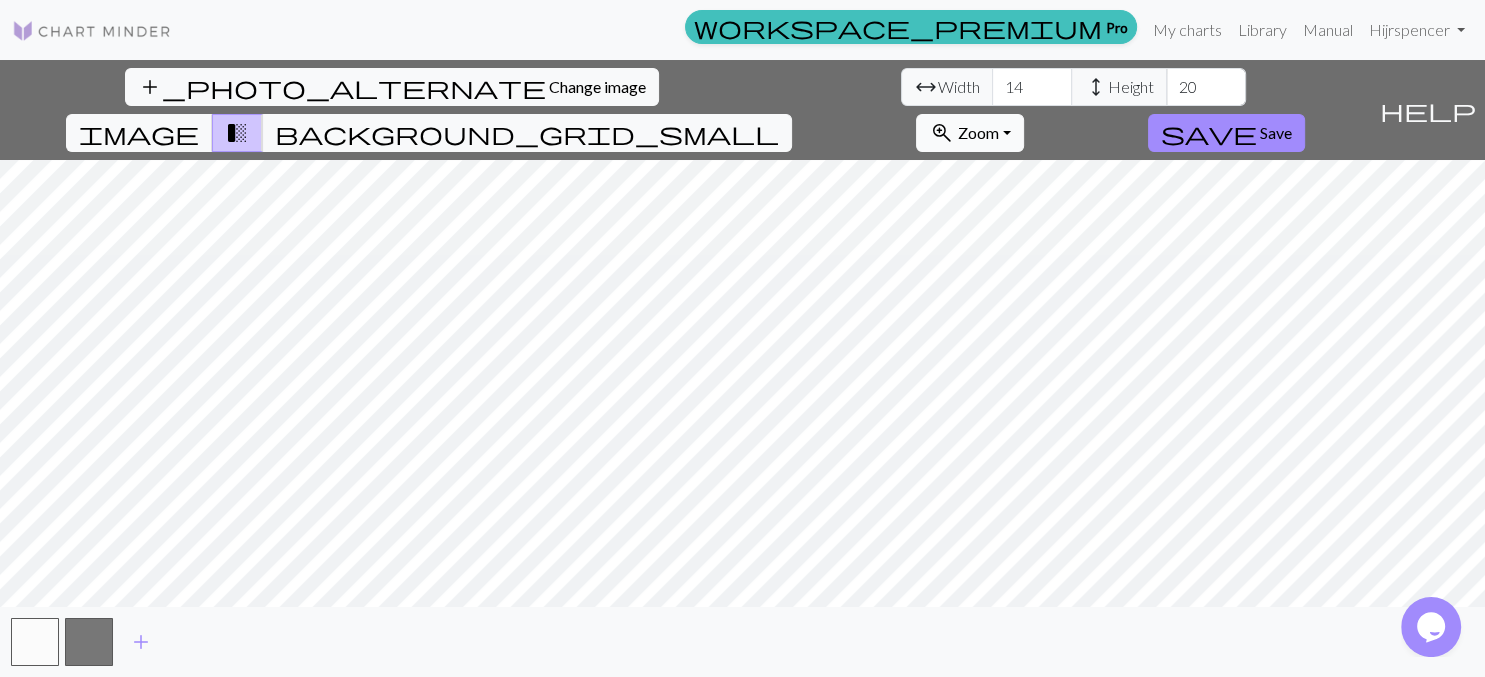 click on "Zoom" at bounding box center [977, 132] 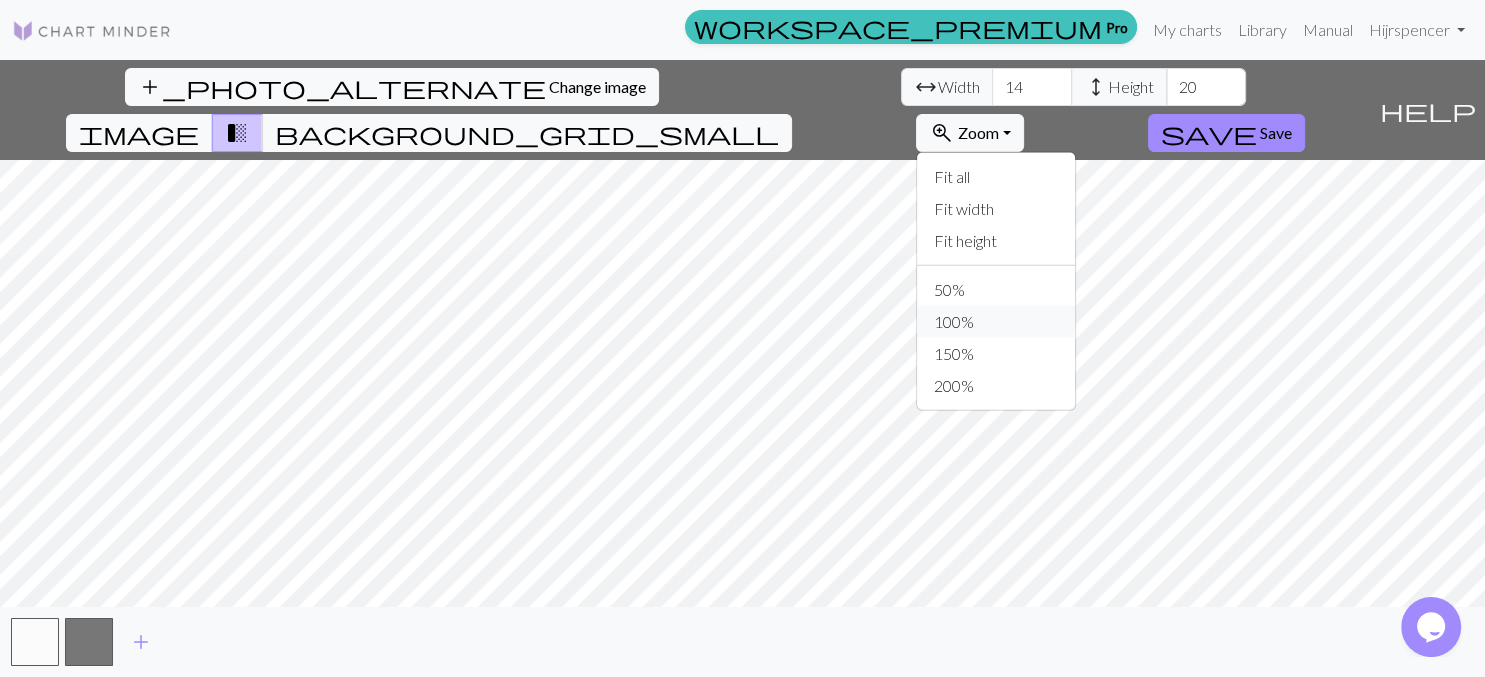 click on "100%" at bounding box center (996, 322) 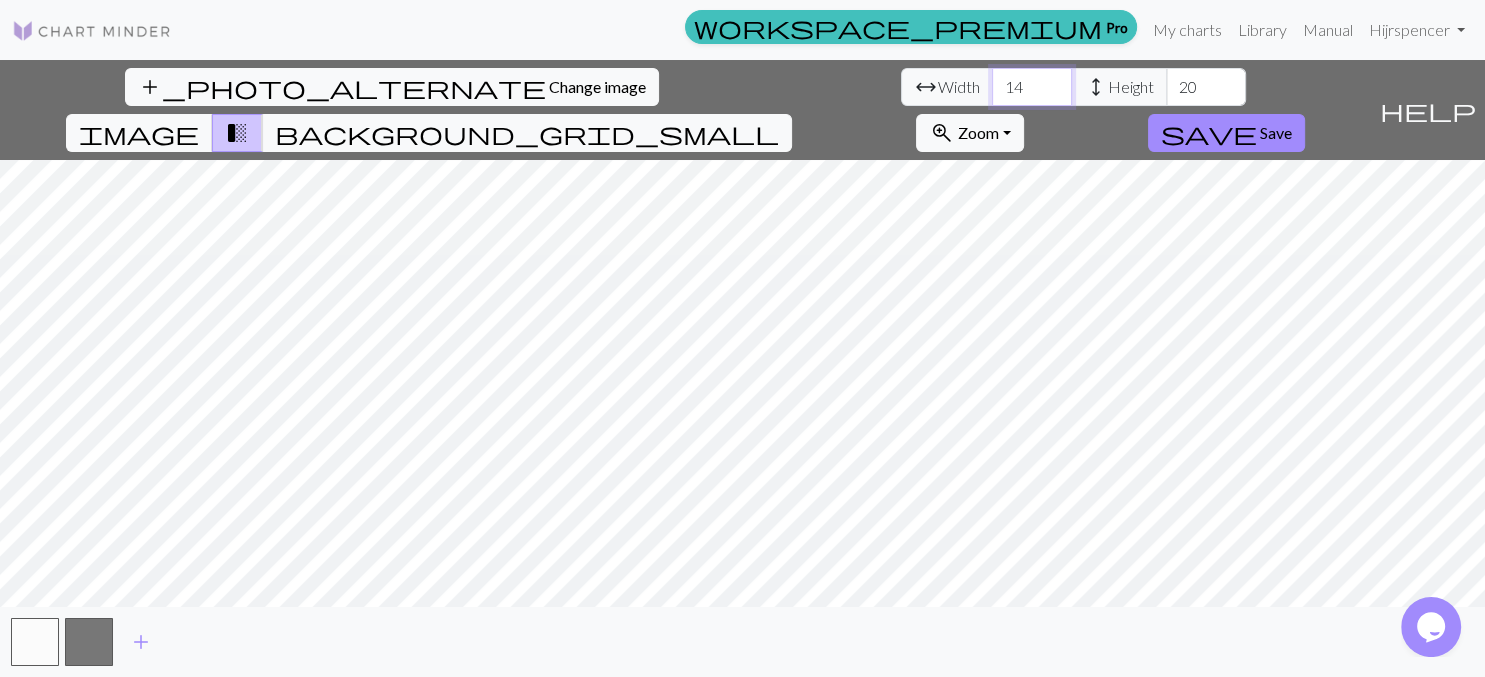 click on "14" at bounding box center [1032, 87] 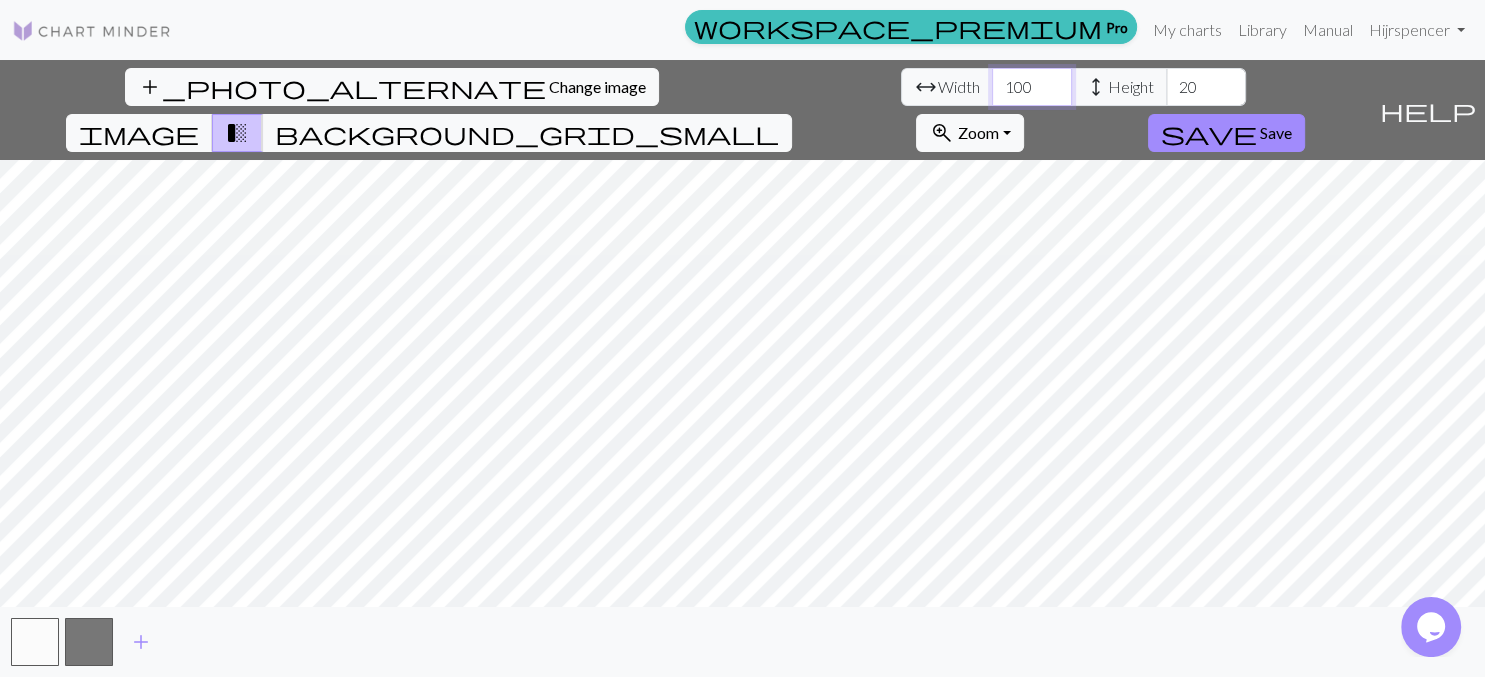 type on "100" 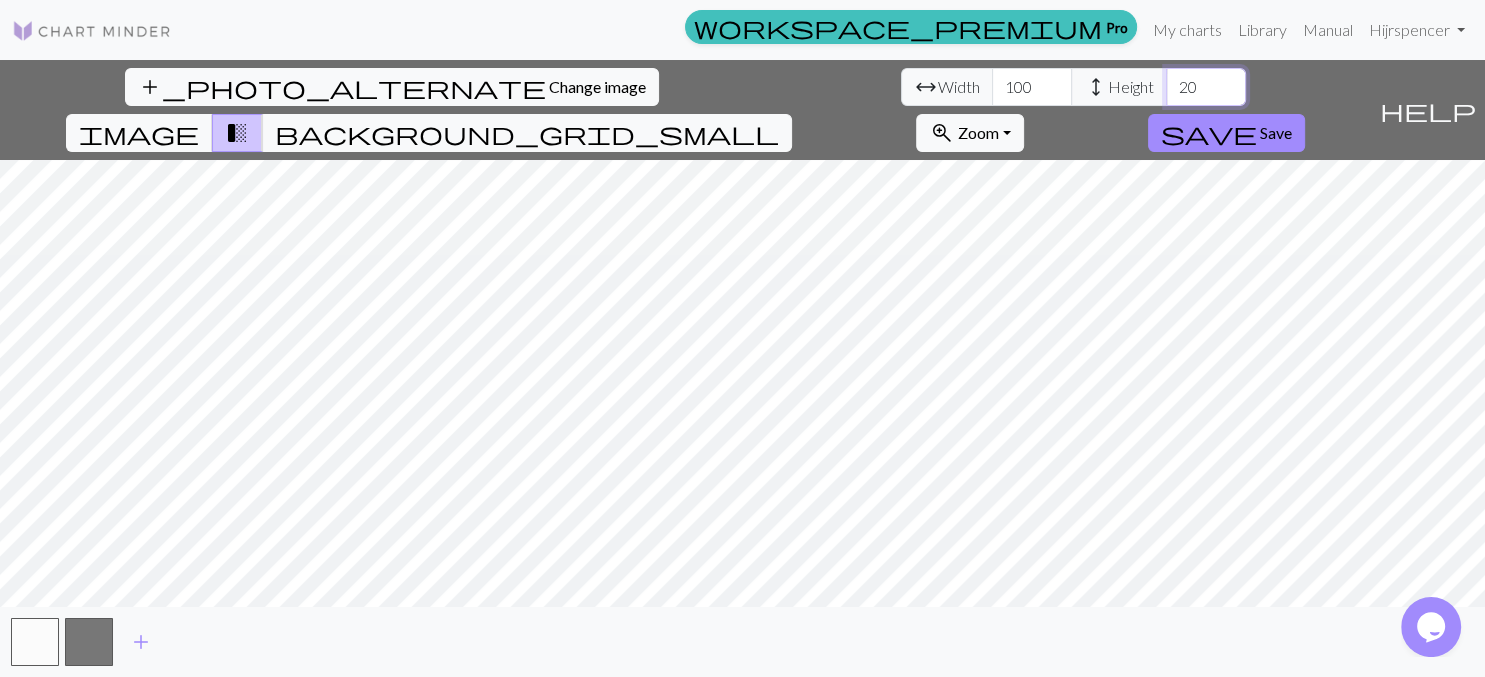 click on "20" at bounding box center [1206, 87] 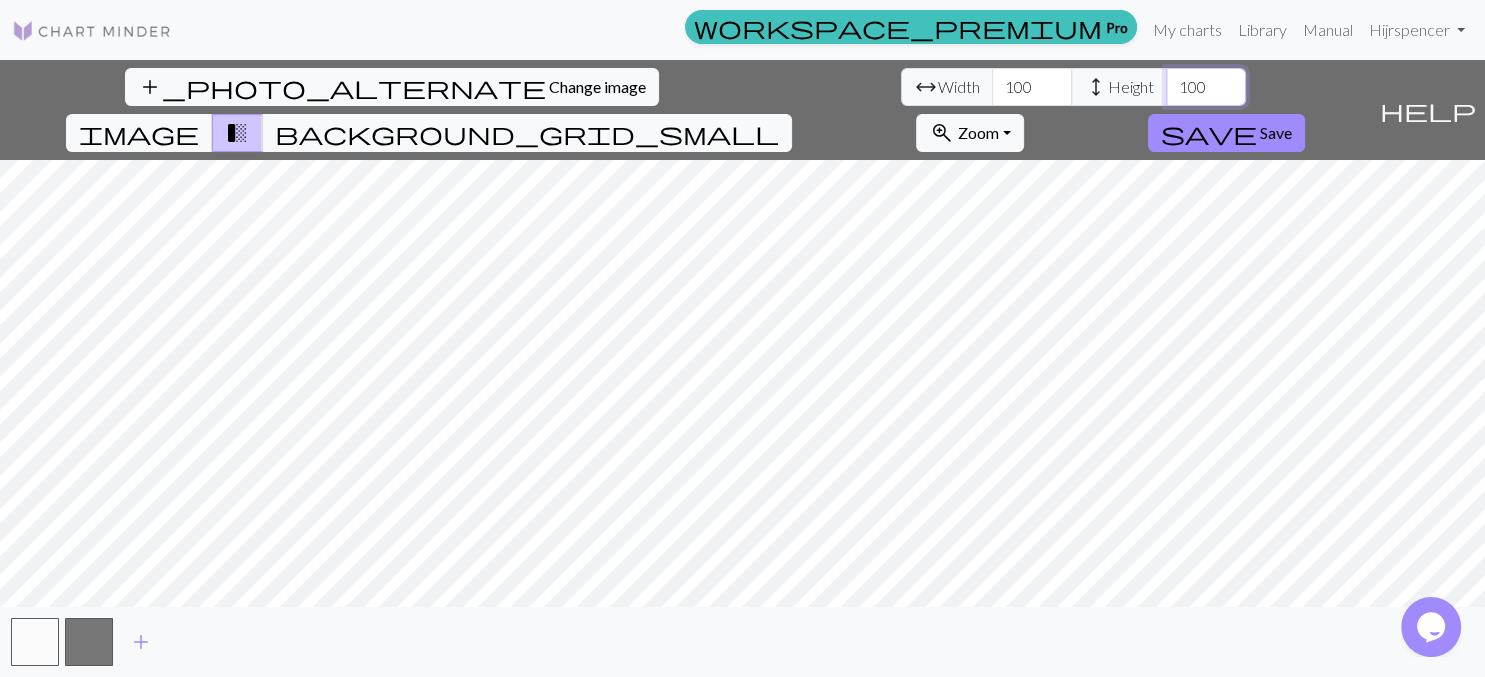 type on "100" 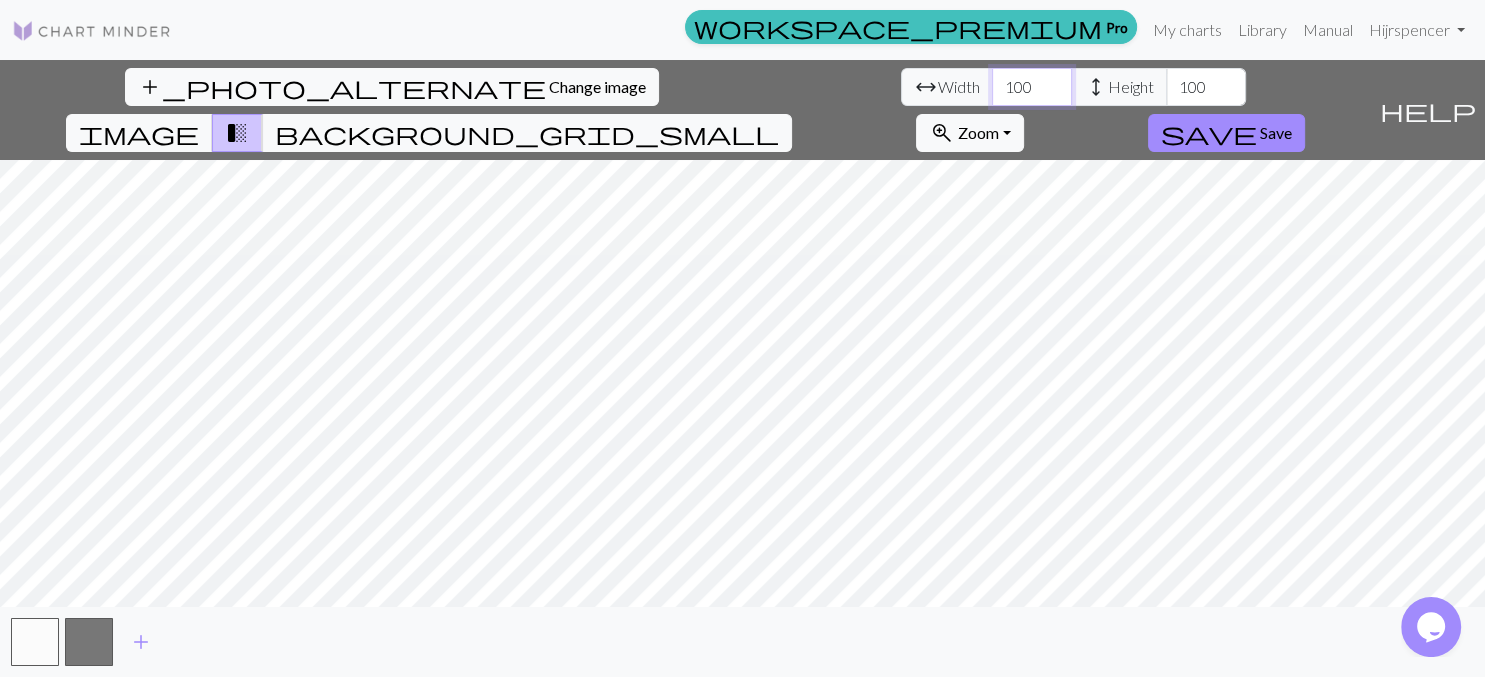 click on "100" at bounding box center (1032, 87) 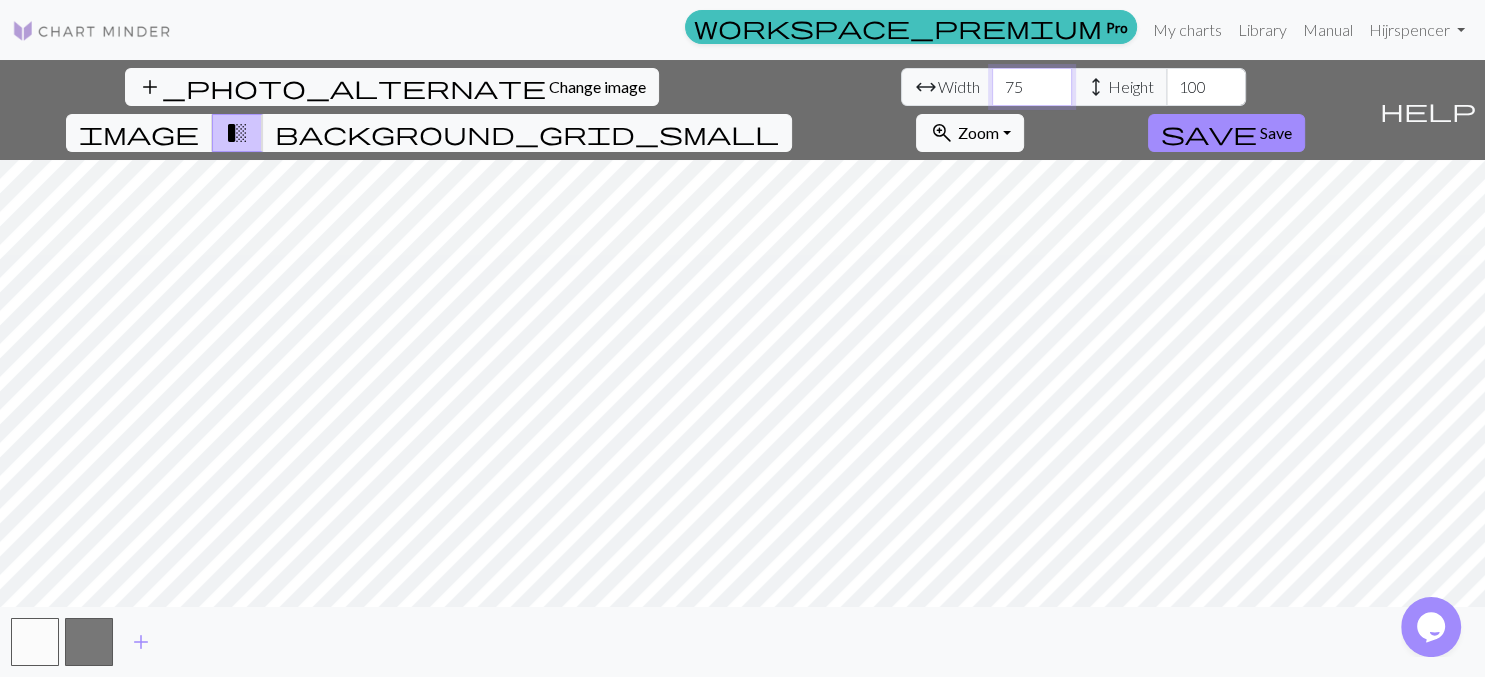 type on "75" 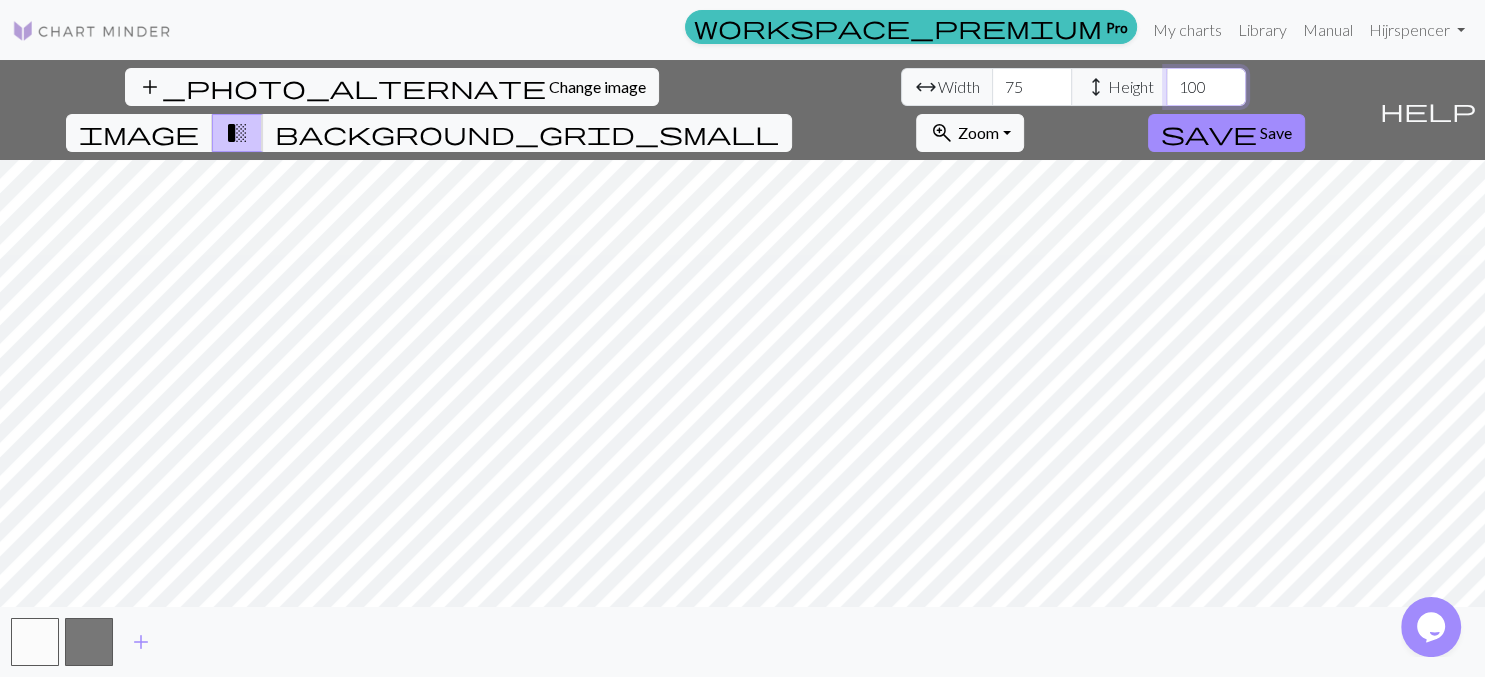 click on "100" at bounding box center [1206, 87] 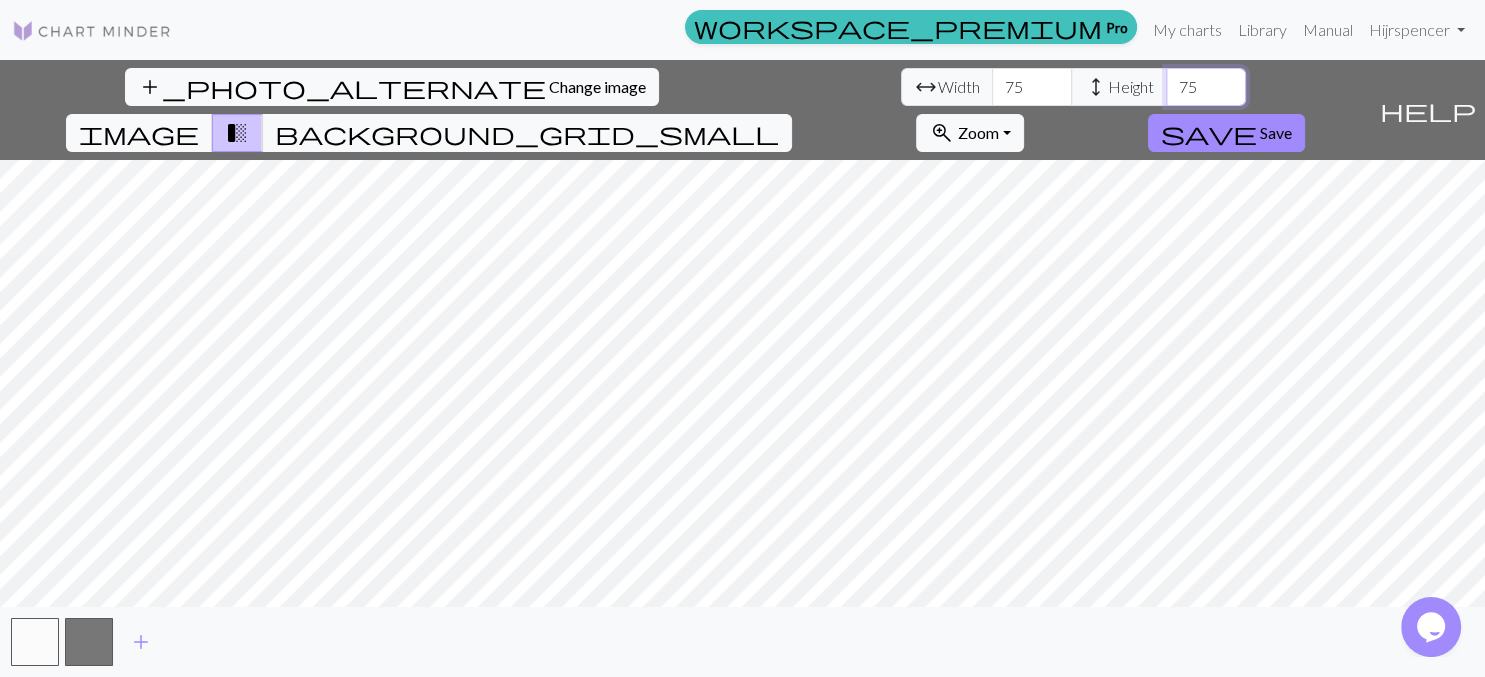 type on "75" 